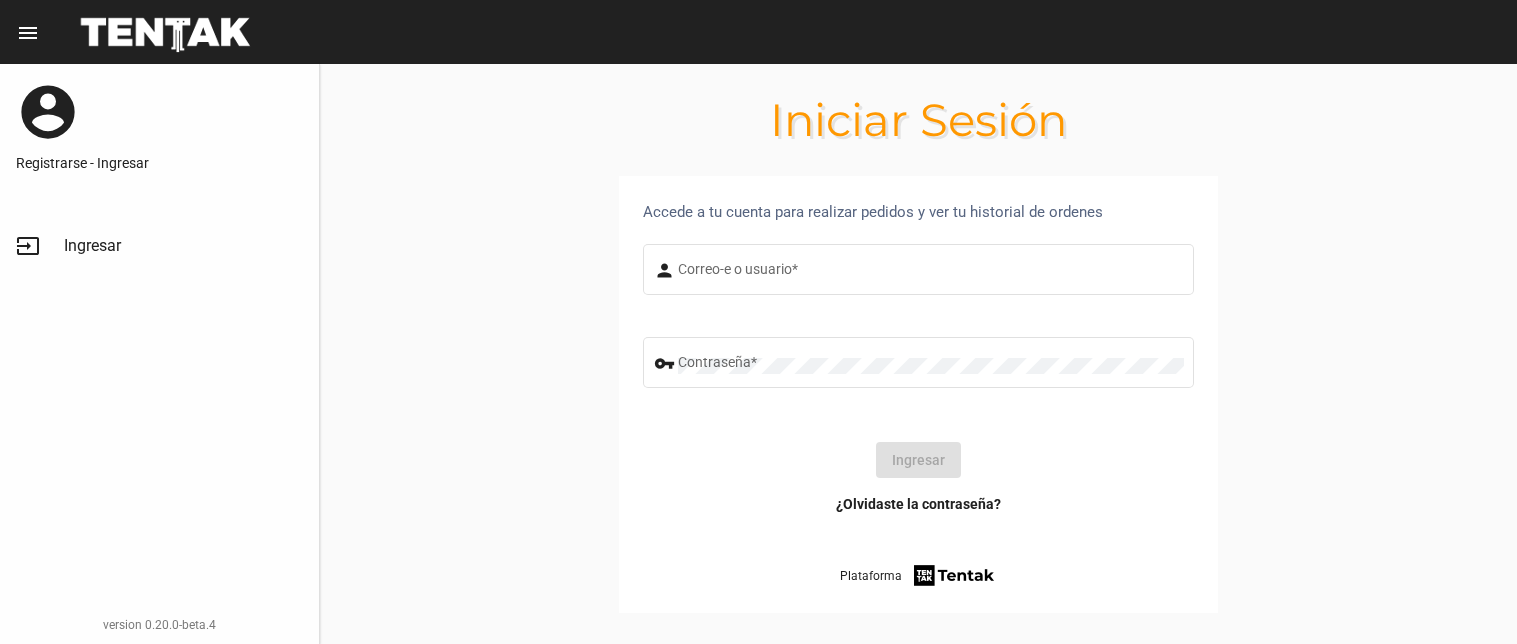 scroll, scrollTop: 0, scrollLeft: 0, axis: both 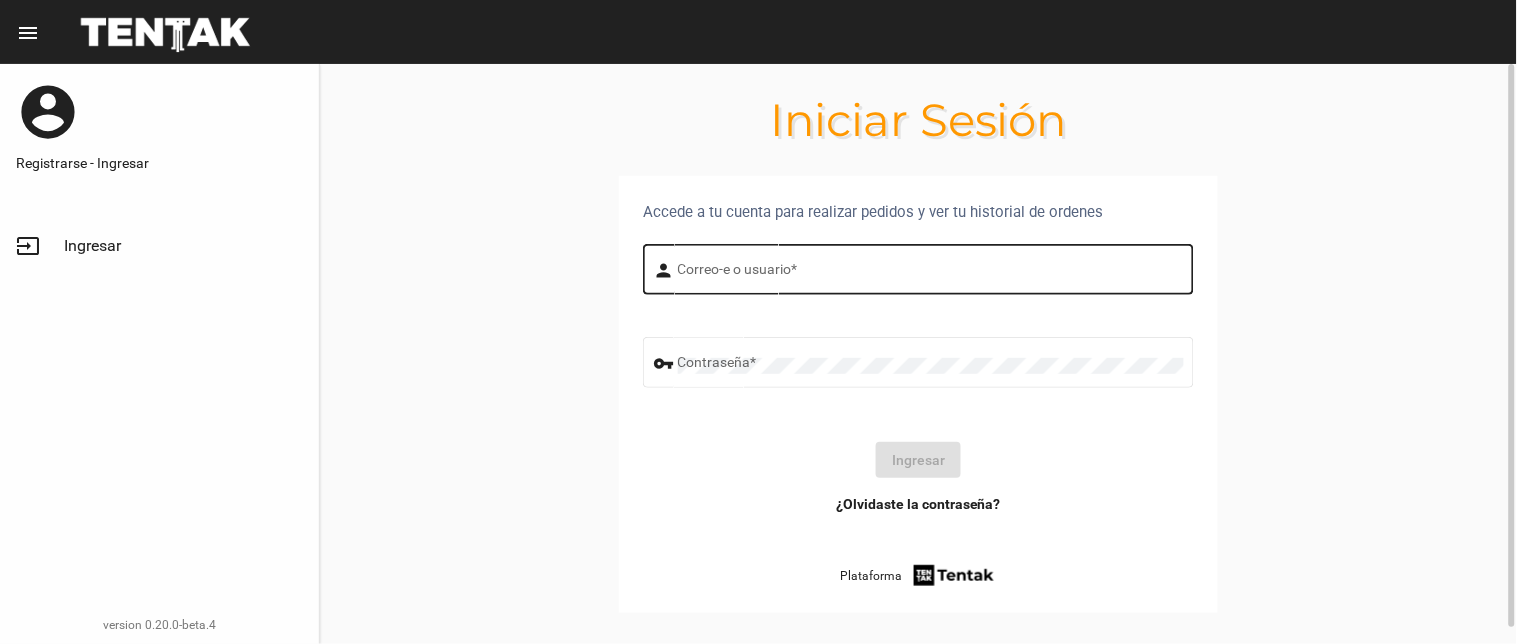 click on "Correo-e o usuario  *" 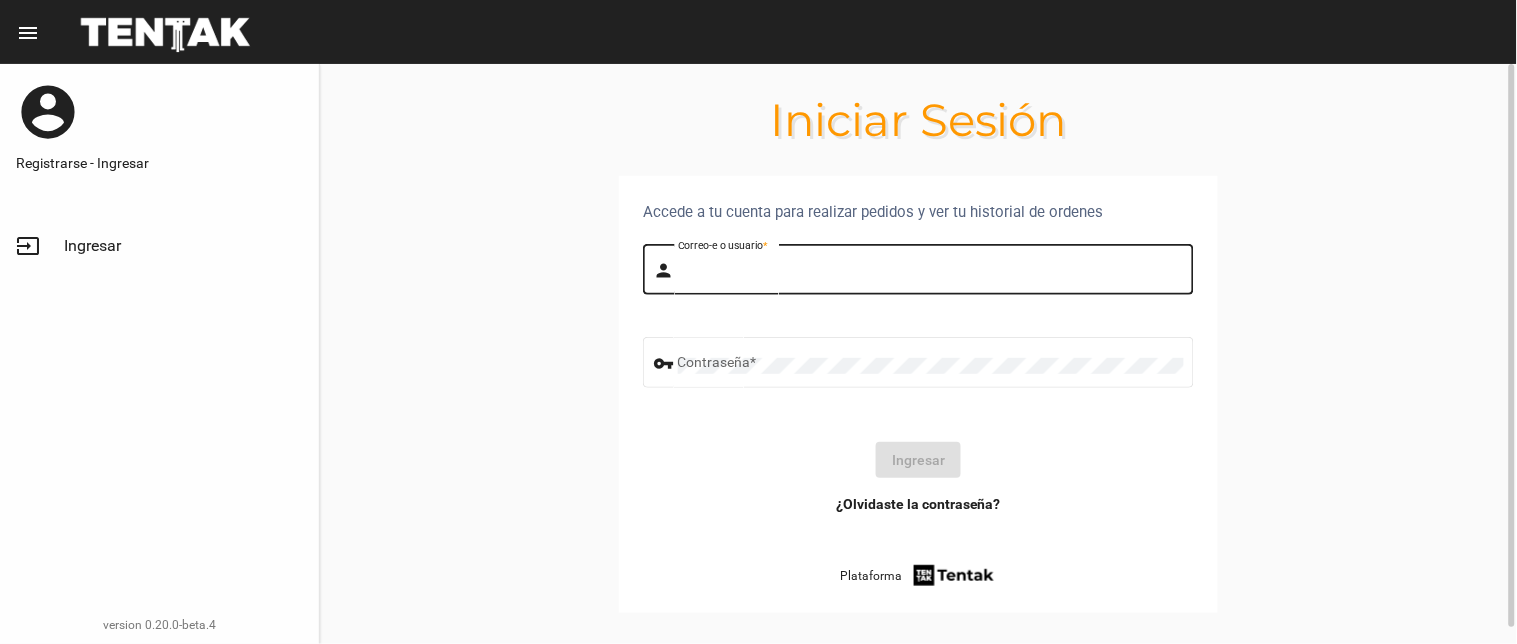 click on "Correo-e o usuario  *" at bounding box center [931, 273] 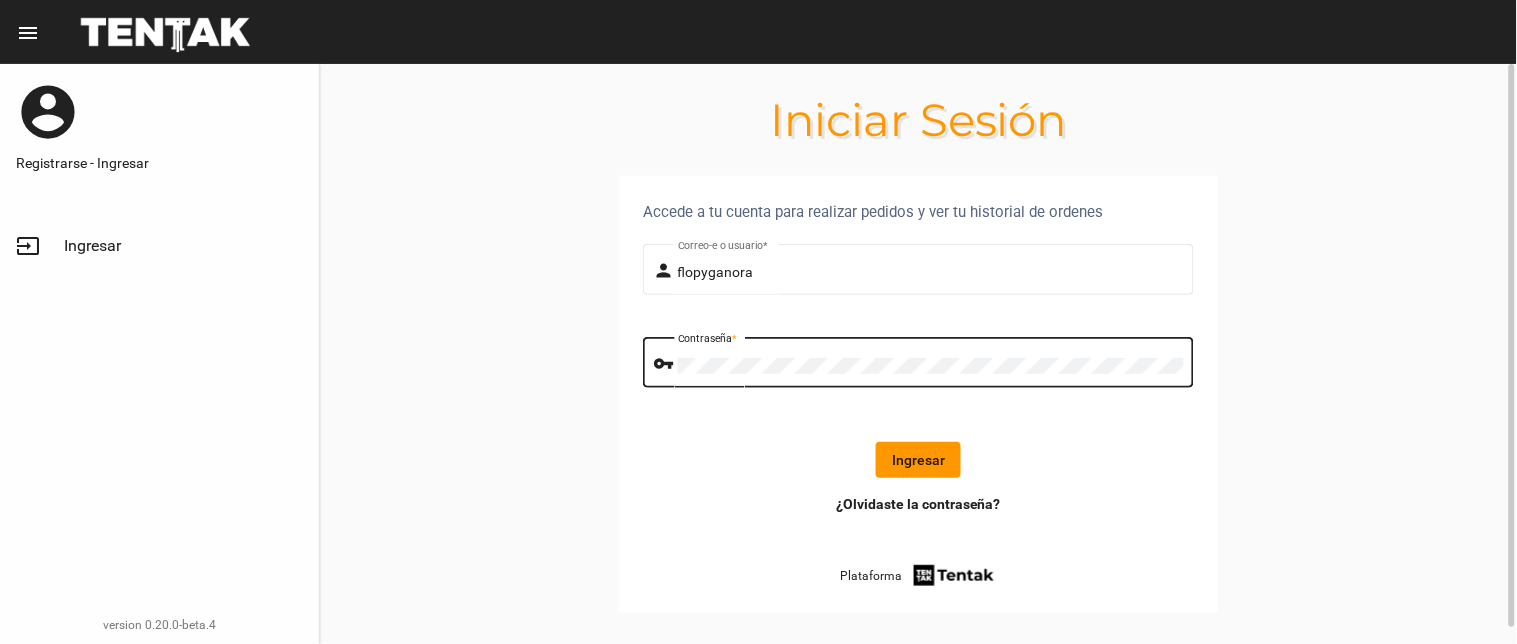 click on "Ingresar" 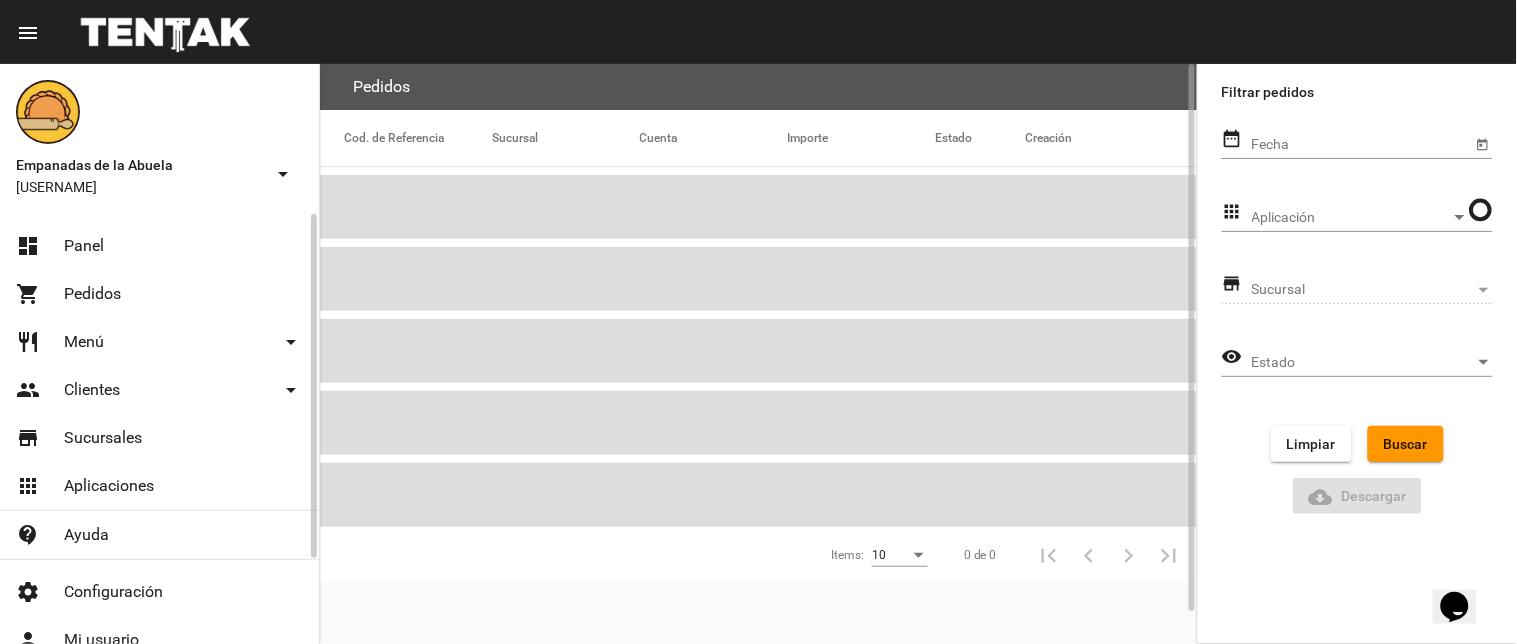 click on "dashboard Panel" 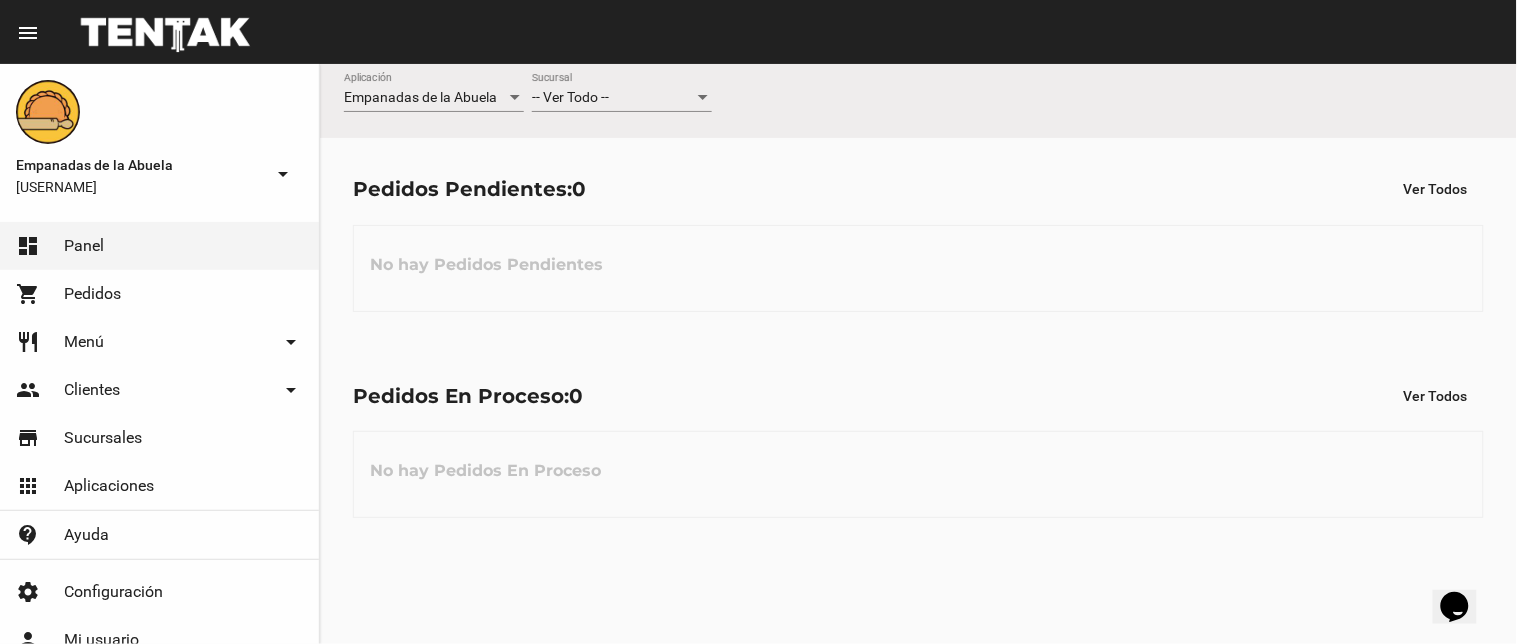 click at bounding box center [703, 97] 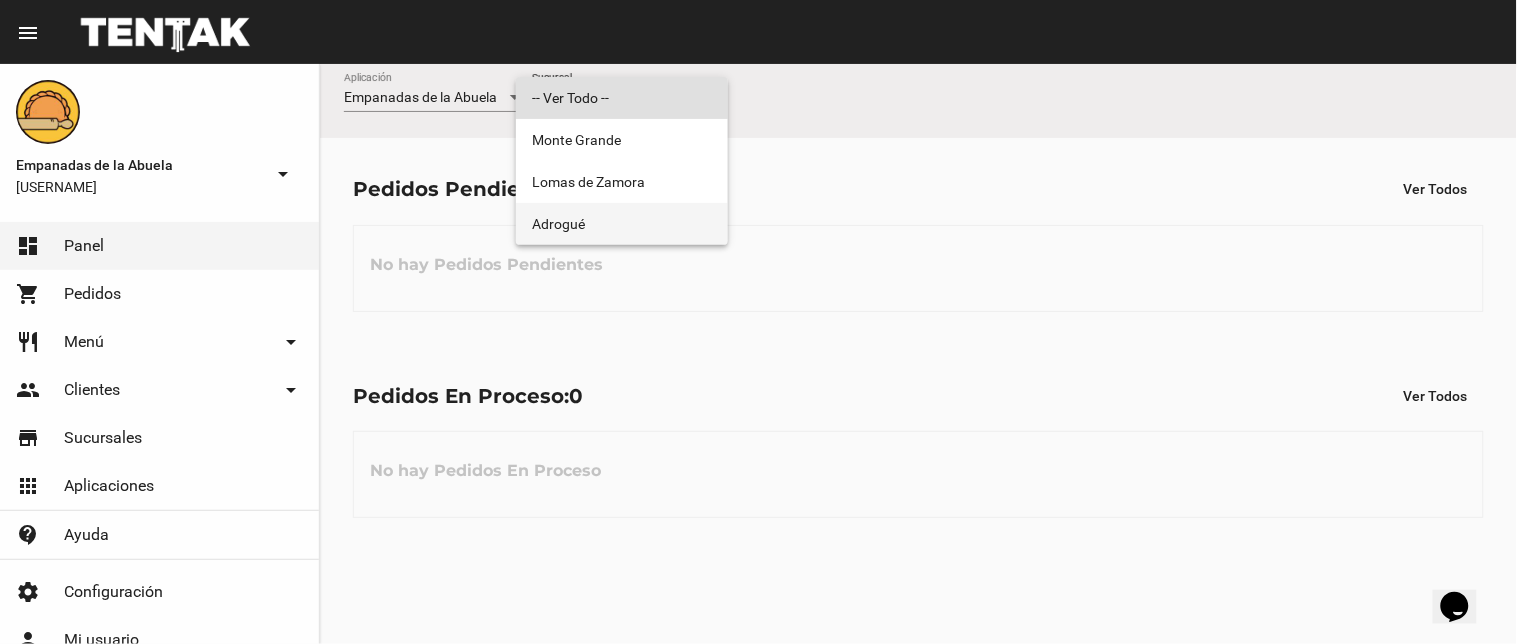 click on "Adrogué" at bounding box center (622, 224) 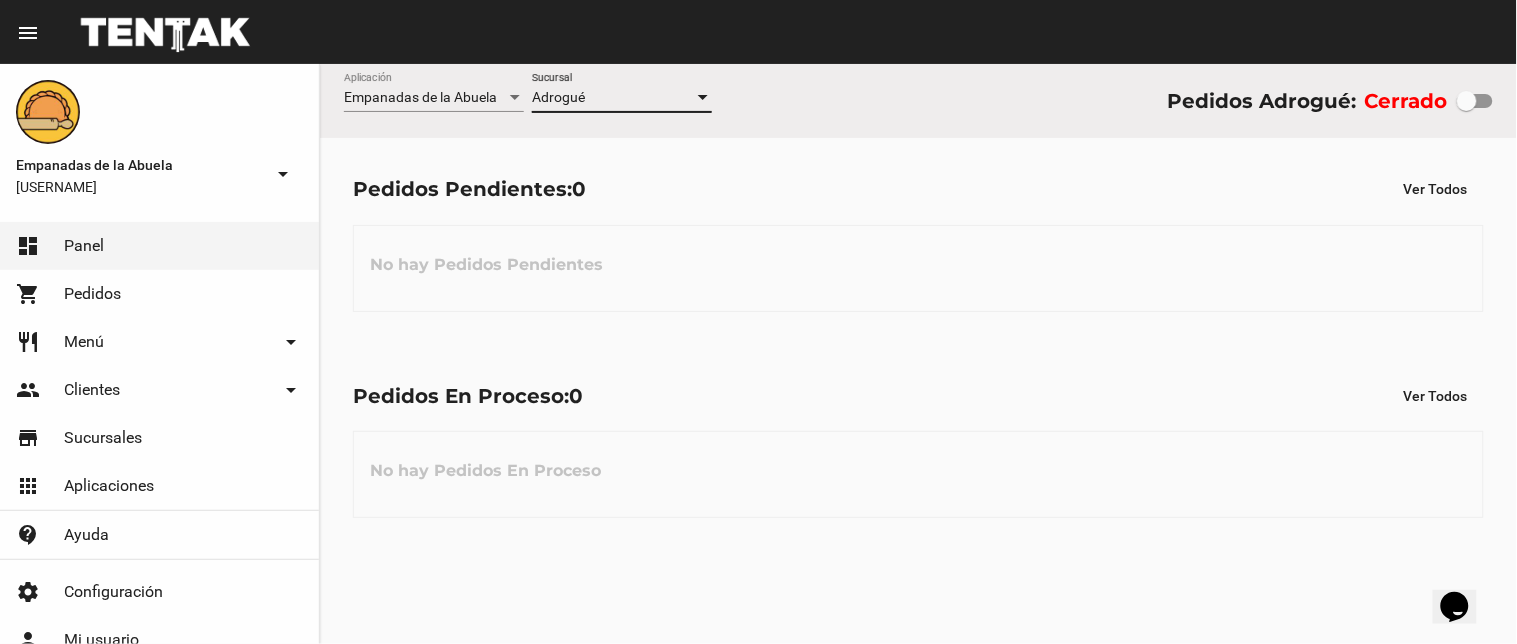 click at bounding box center (1475, 101) 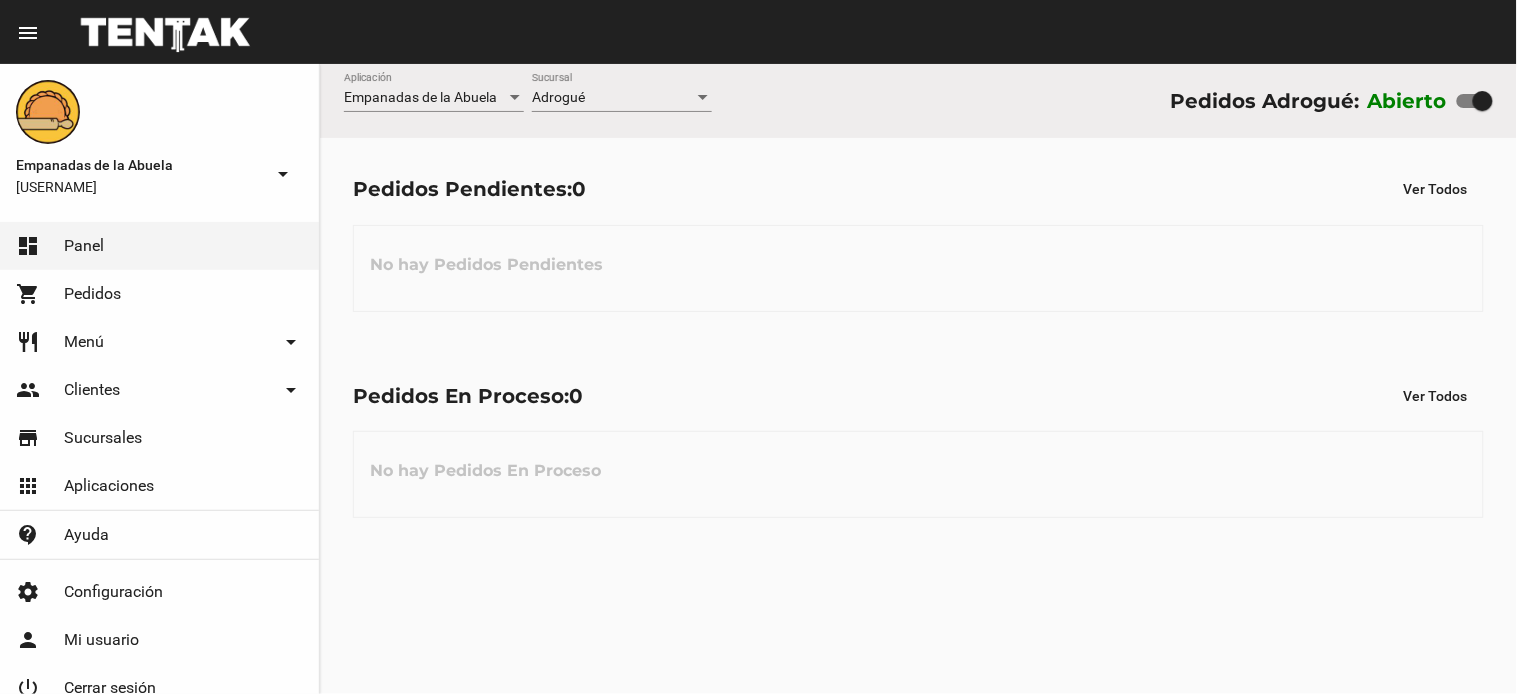 click on "No hay Pedidos Pendientes" 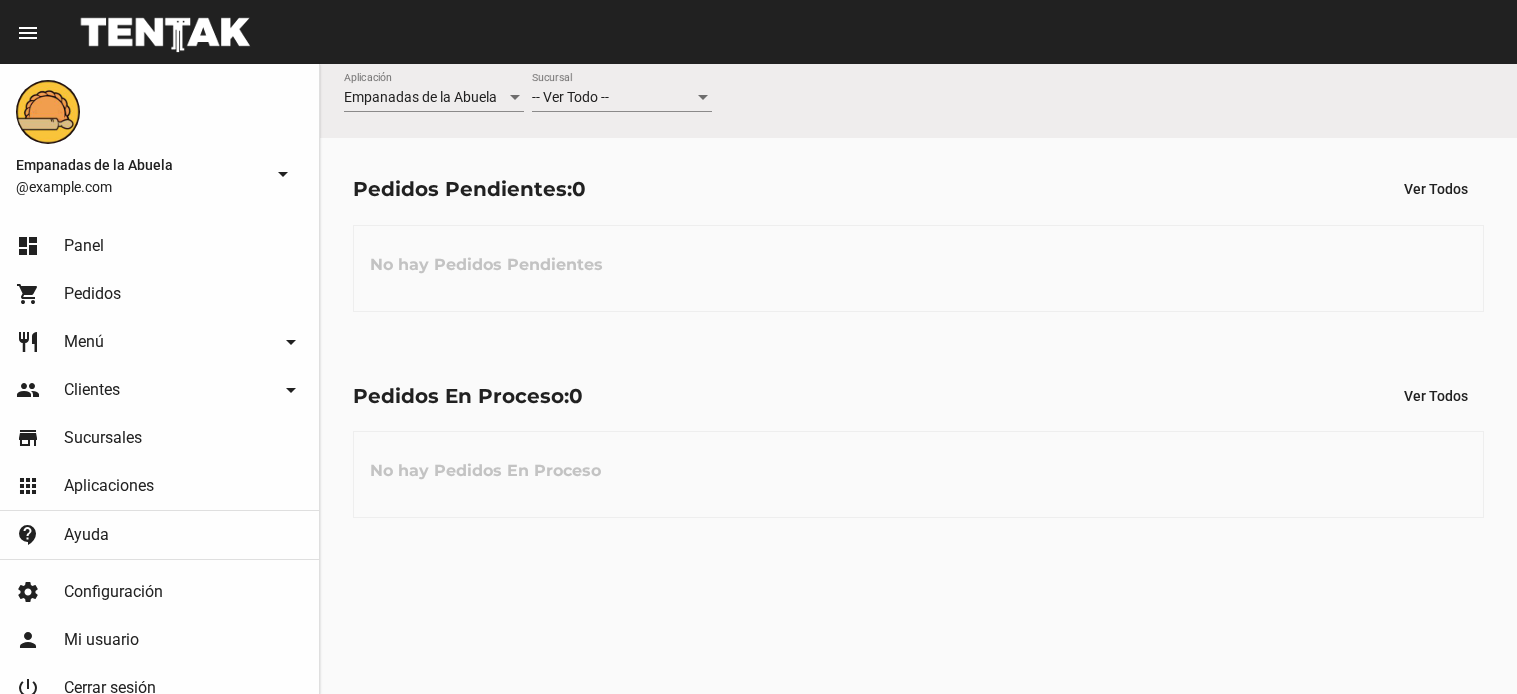 scroll, scrollTop: 0, scrollLeft: 0, axis: both 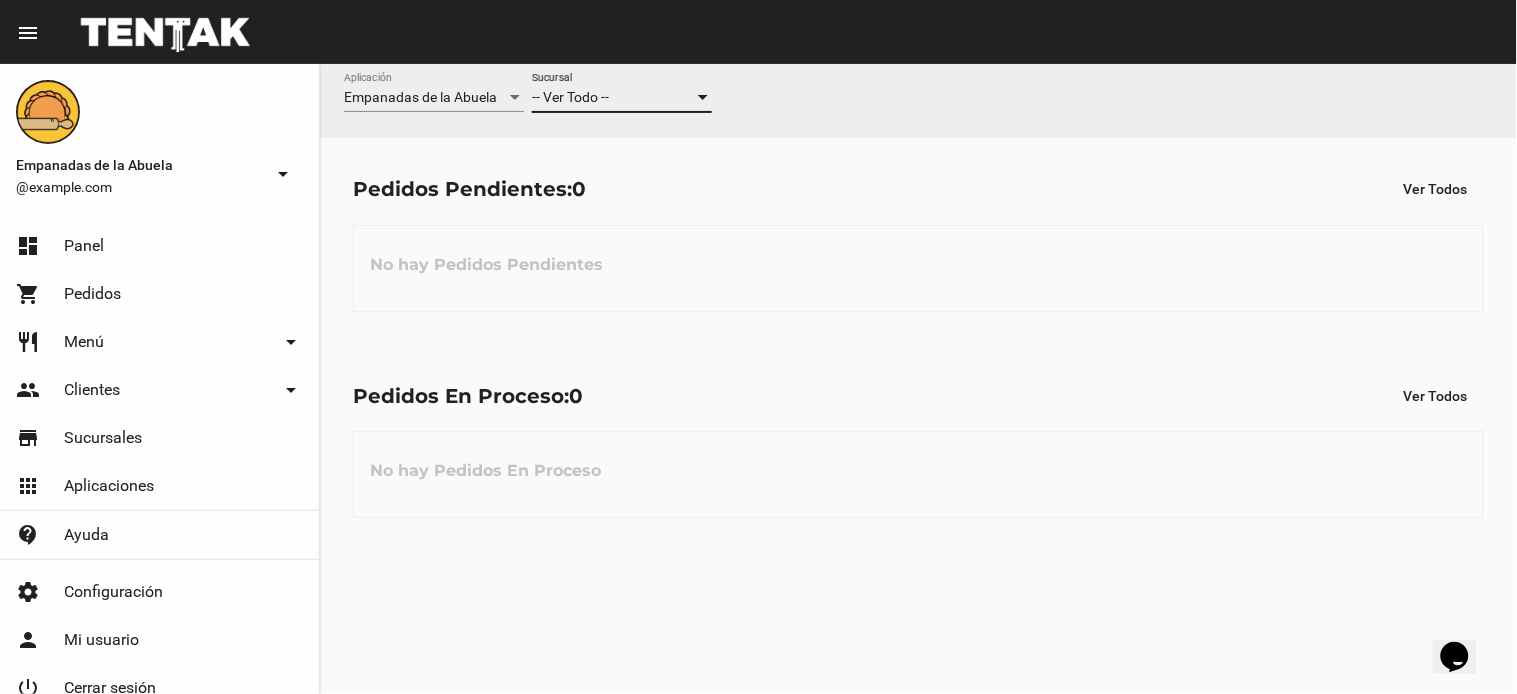 click on "-- Ver Todo --" at bounding box center [613, 98] 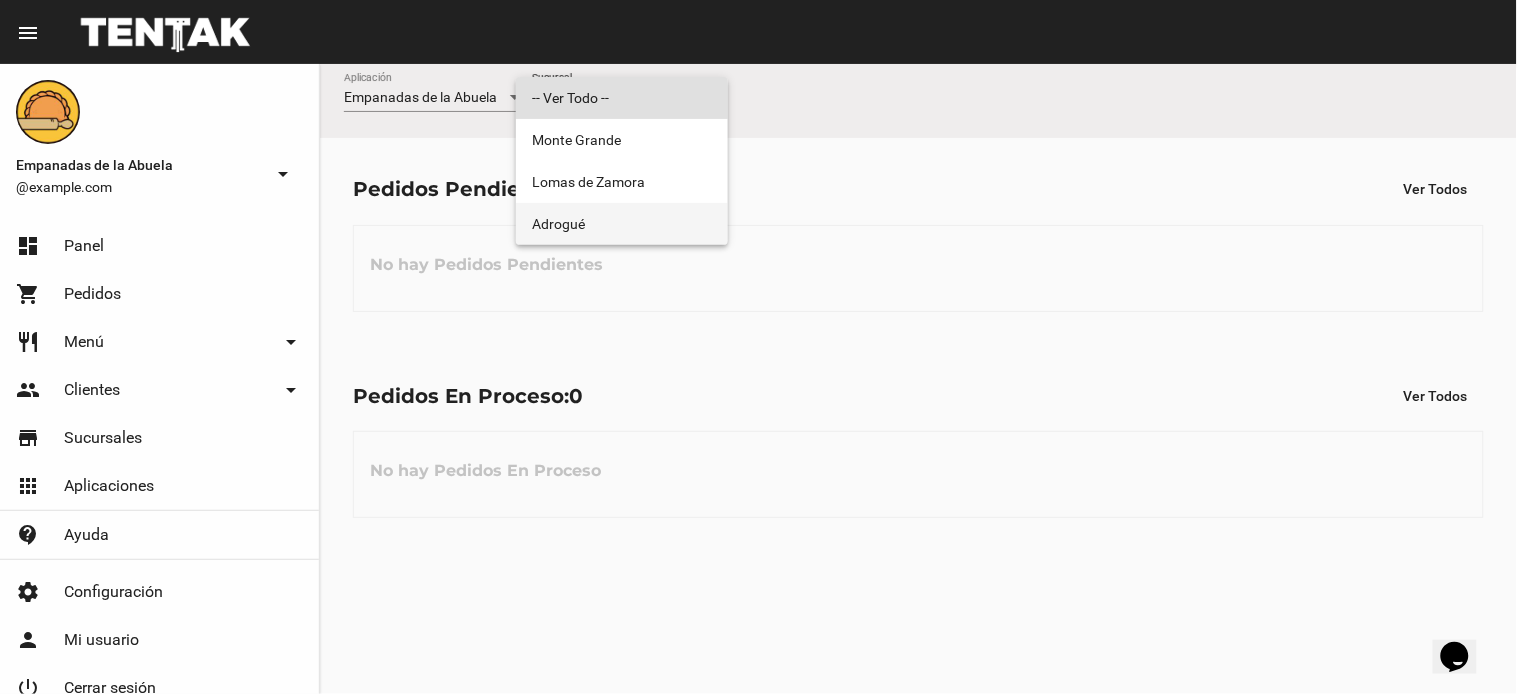 click on "Adrogué" at bounding box center (622, 224) 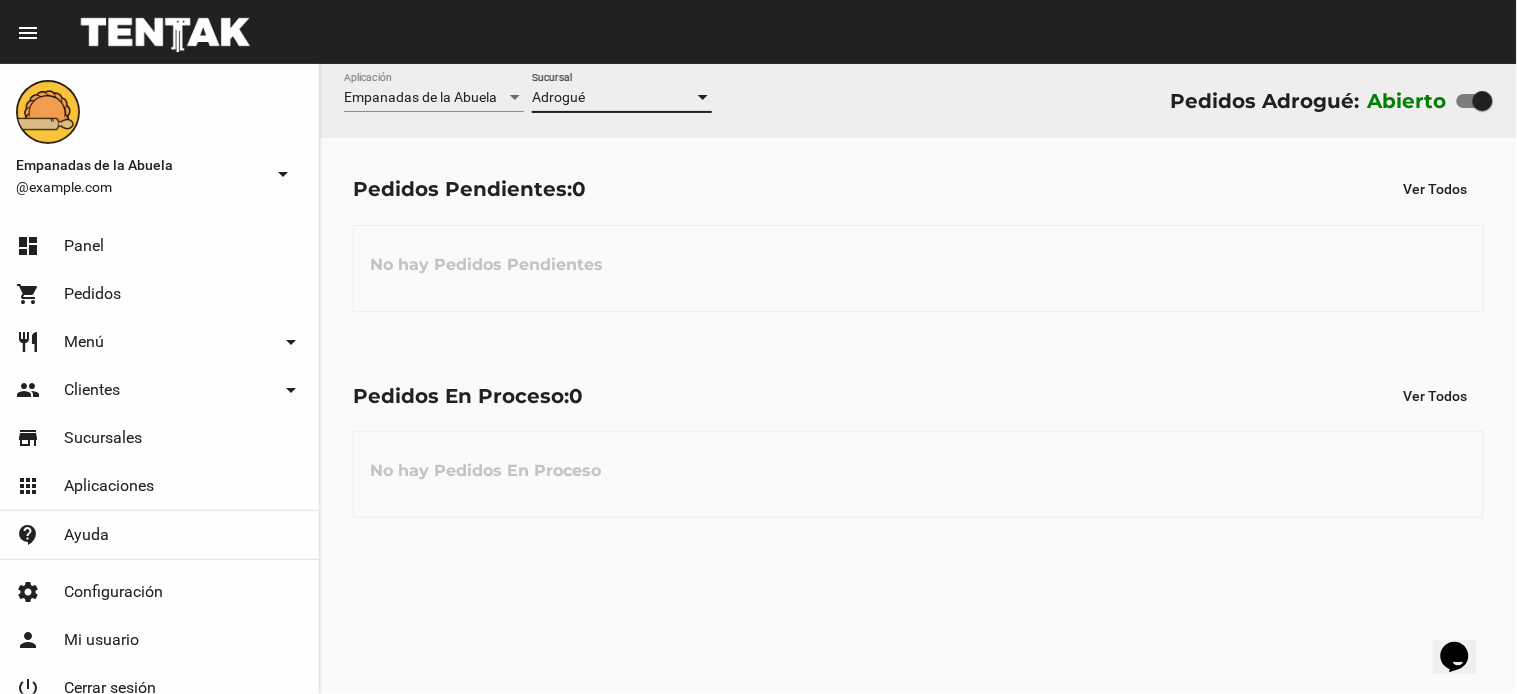 click on "No hay Pedidos Pendientes" 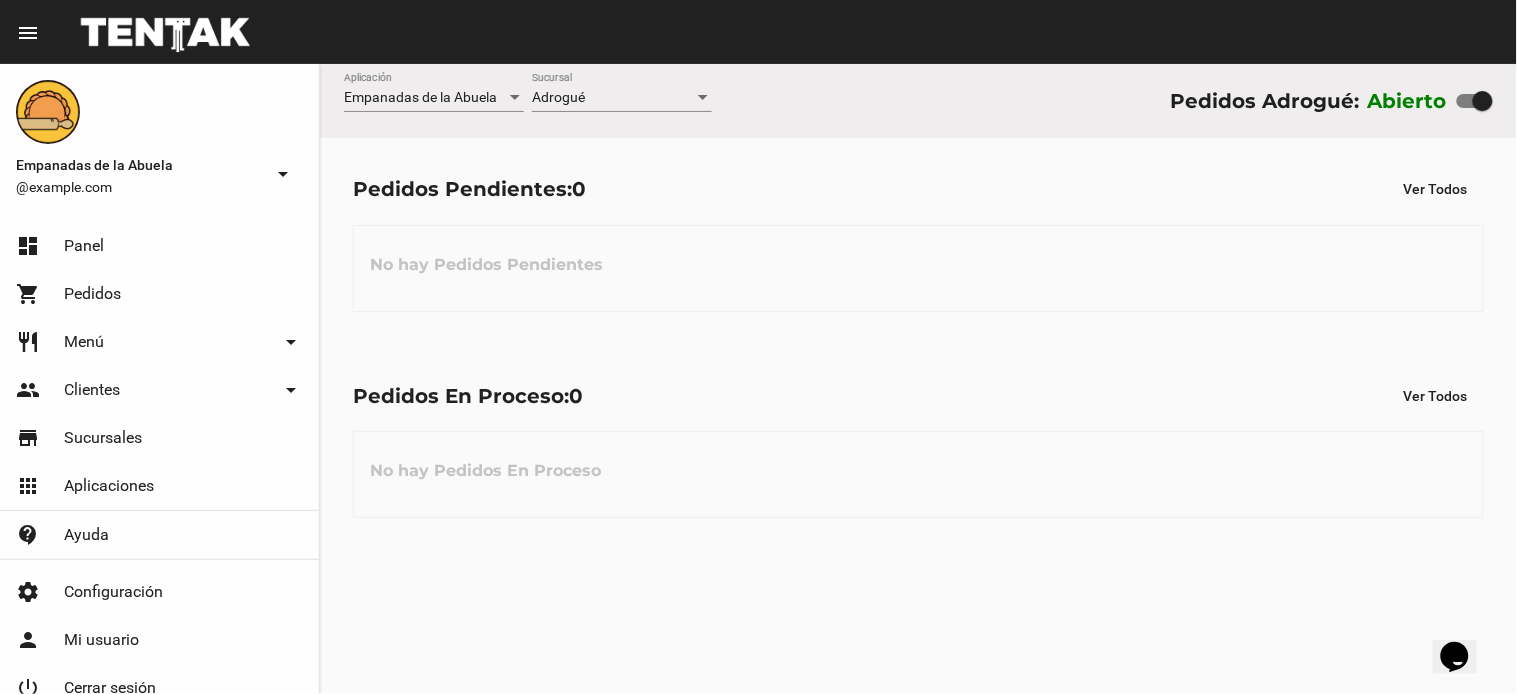 click on "No hay Pedidos En Proceso" 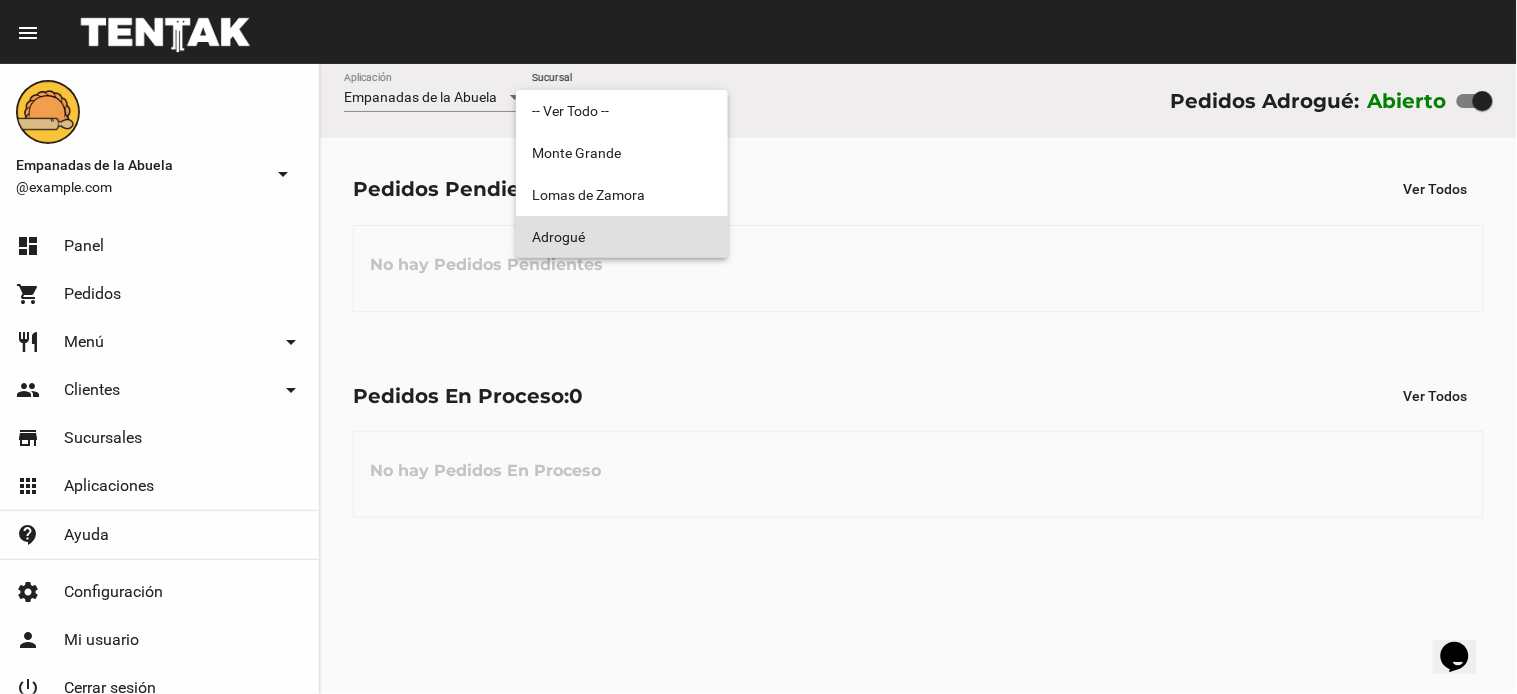 click on "Adrogué" at bounding box center (622, 237) 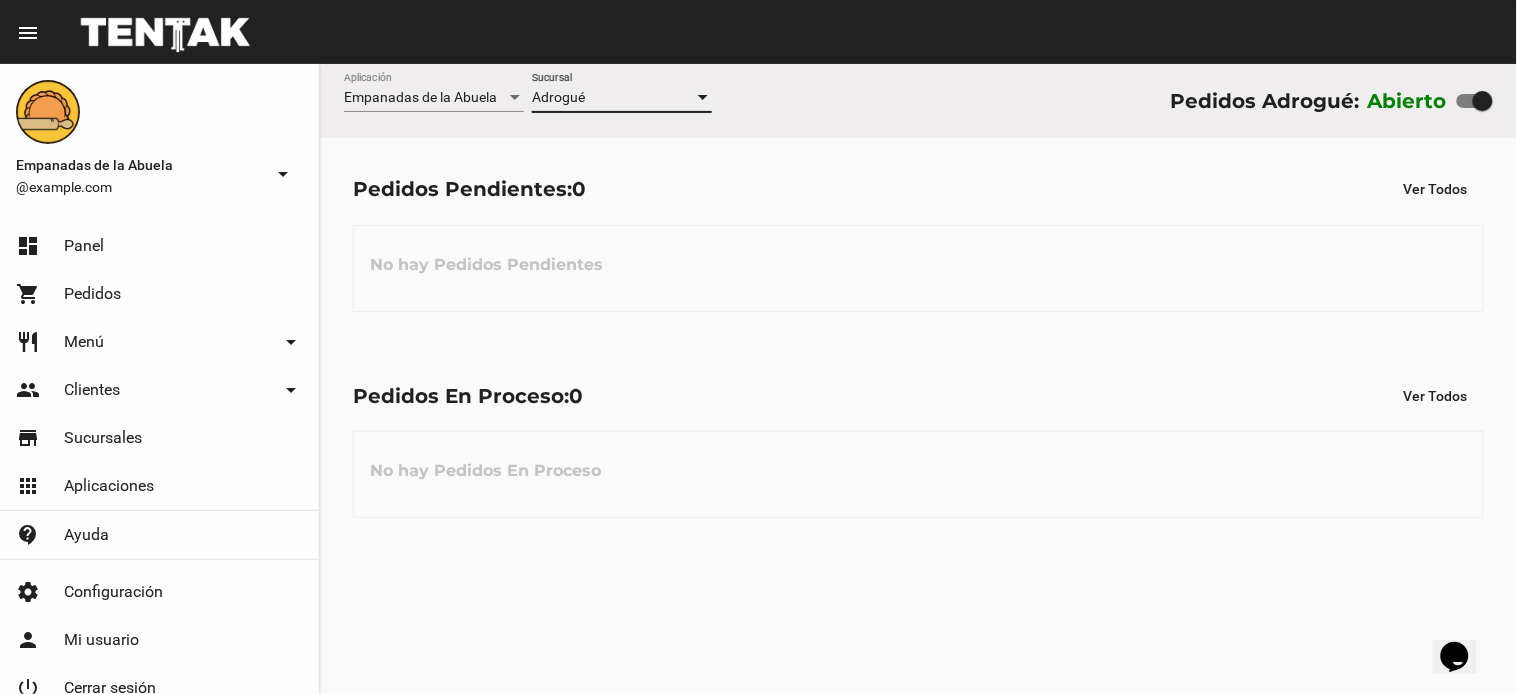 click on "Pedidos Pendientes:  0 Ver Todos" 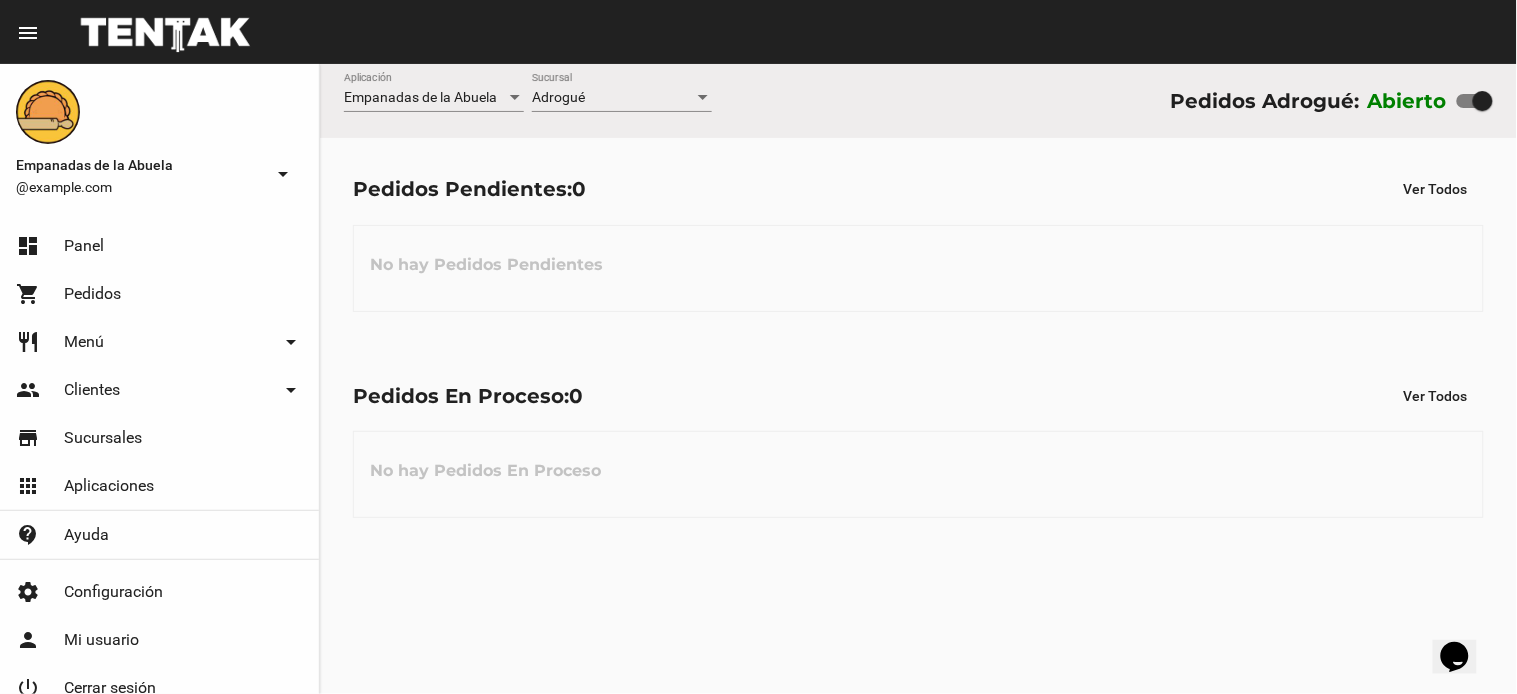 click on "No hay Pedidos Pendientes" 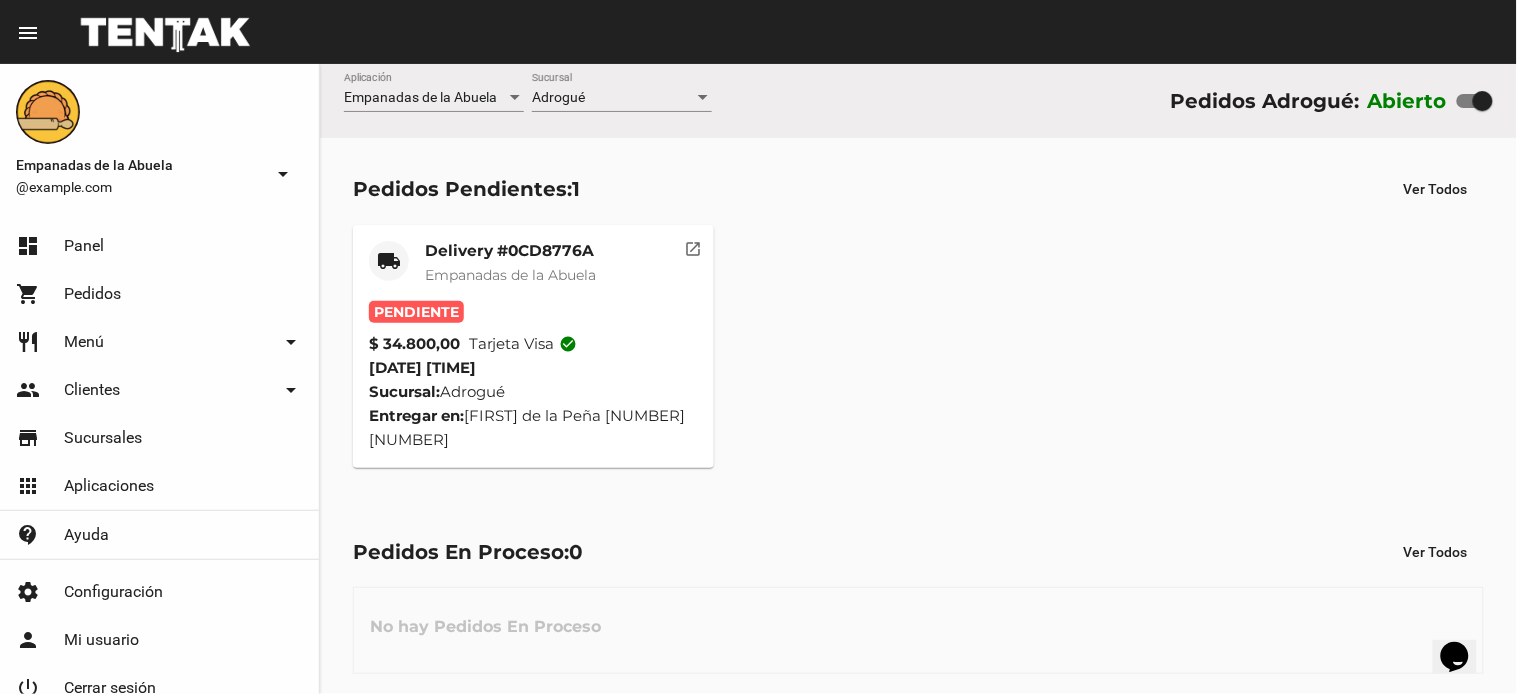 click on "Delivery #0CD8776A" 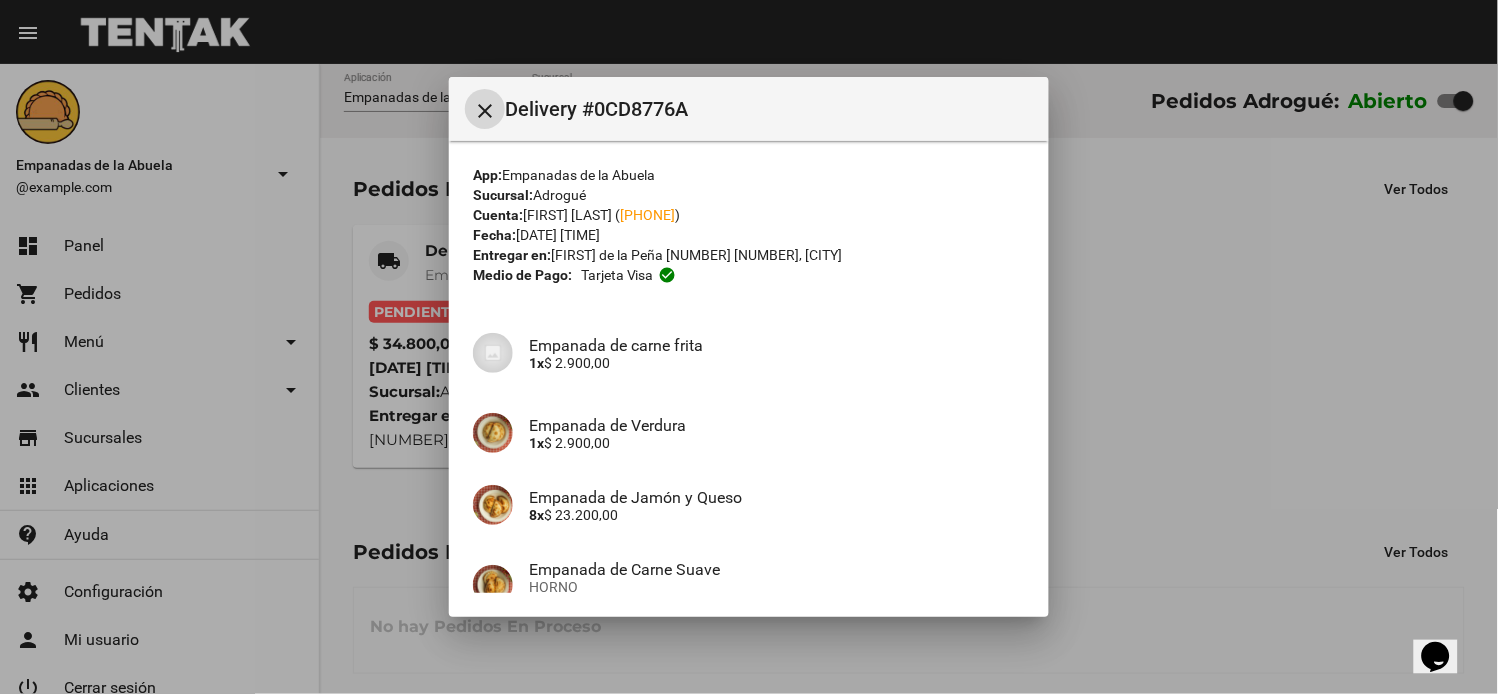 scroll, scrollTop: 193, scrollLeft: 0, axis: vertical 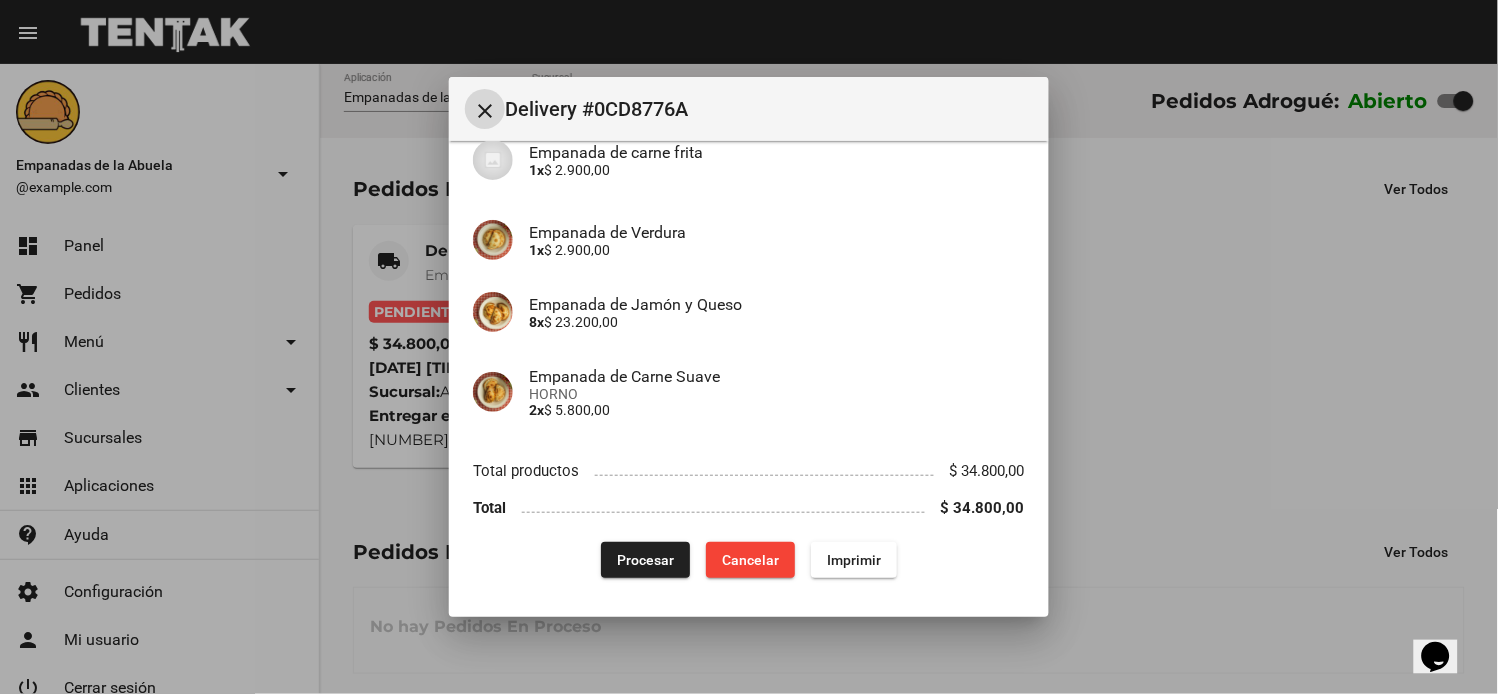 click on "Imprimir" 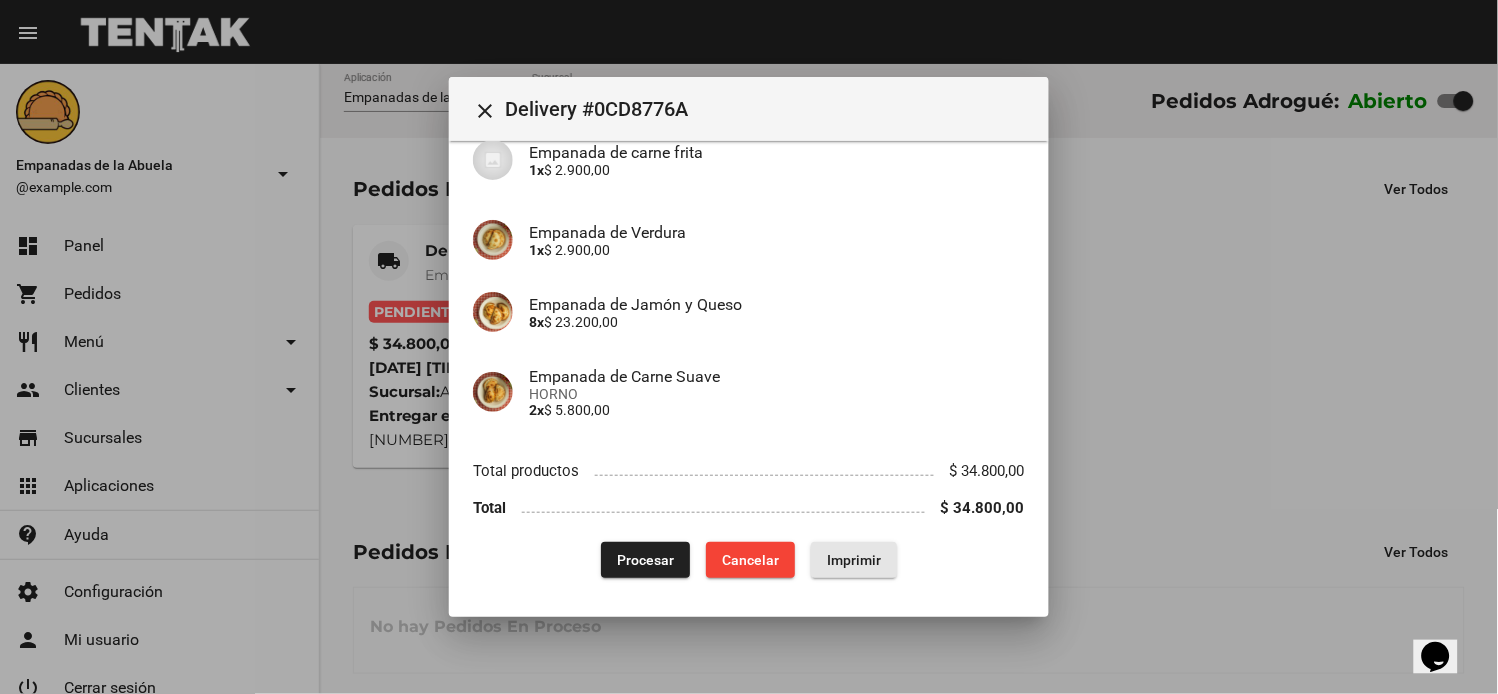 click on "Procesar" 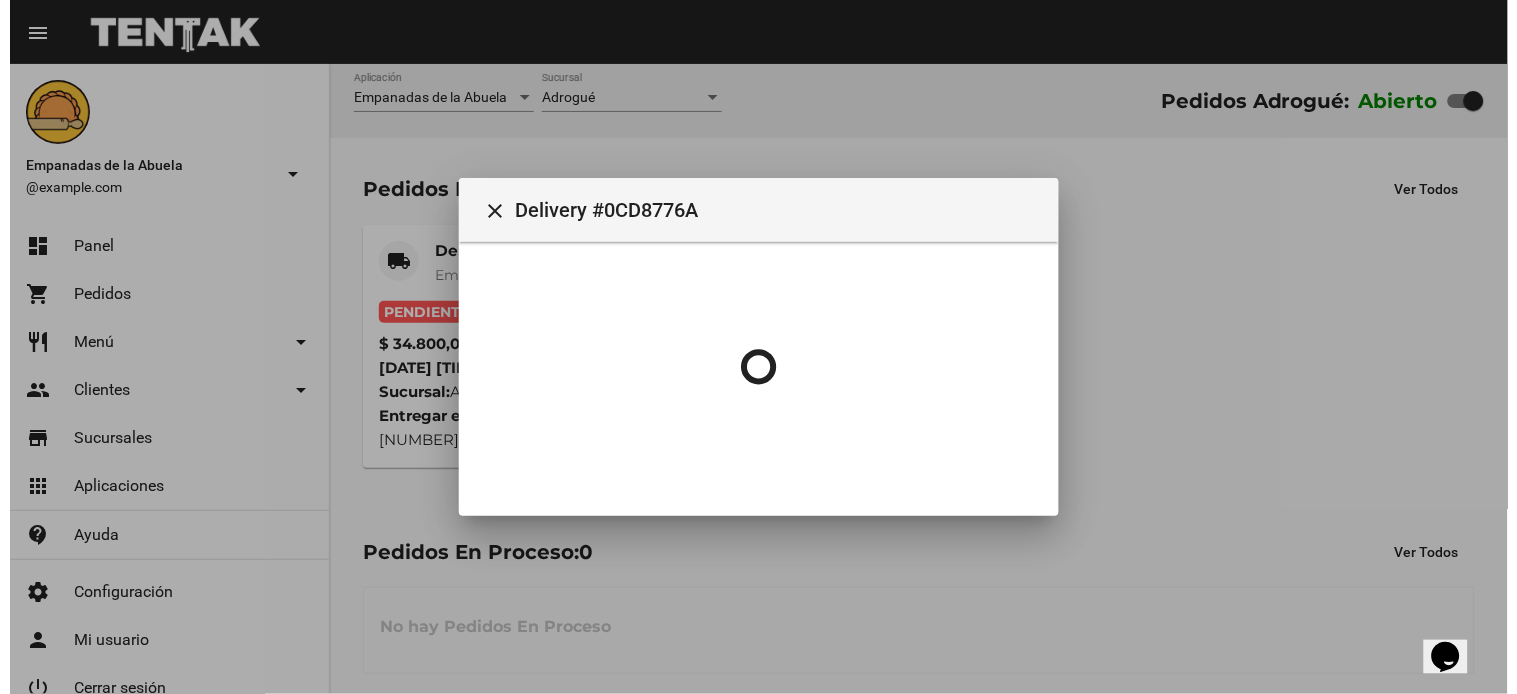 scroll, scrollTop: 0, scrollLeft: 0, axis: both 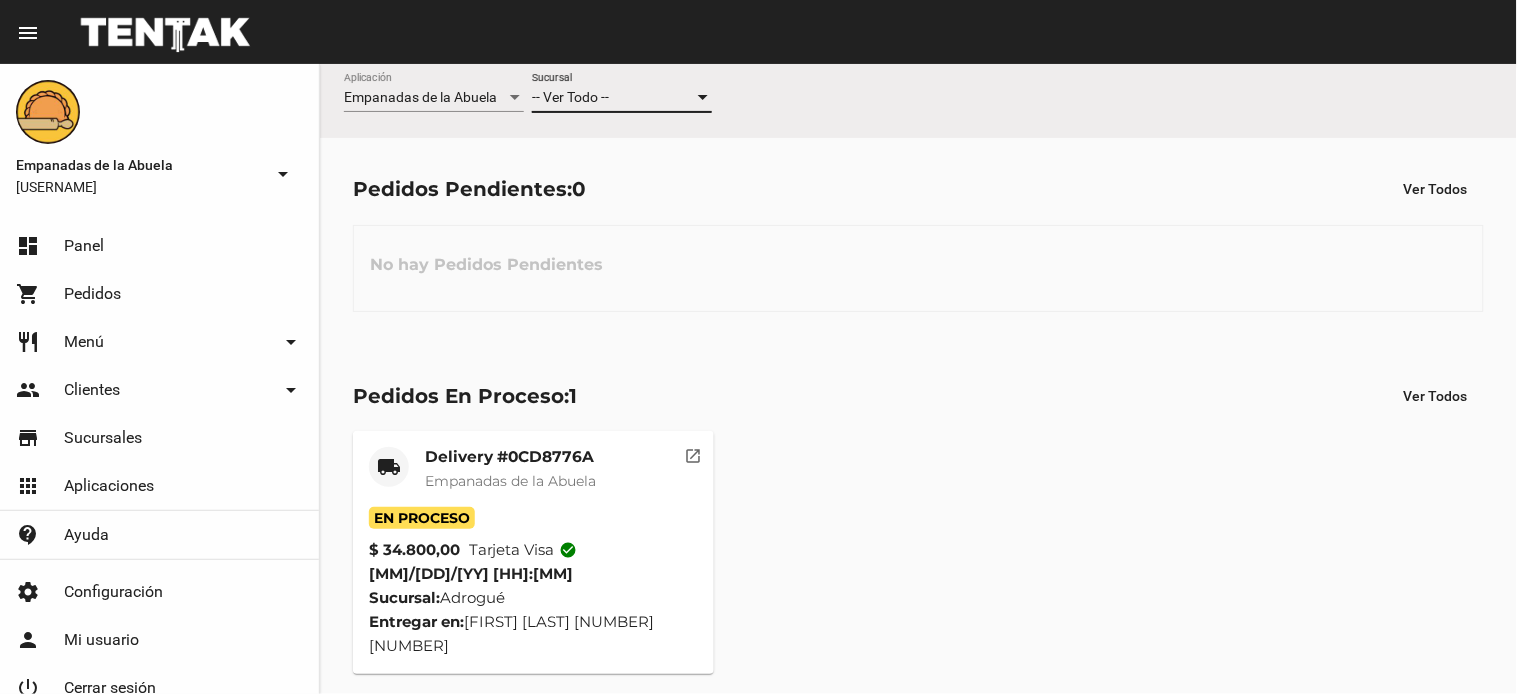click on "-- Ver Todo --" at bounding box center (613, 98) 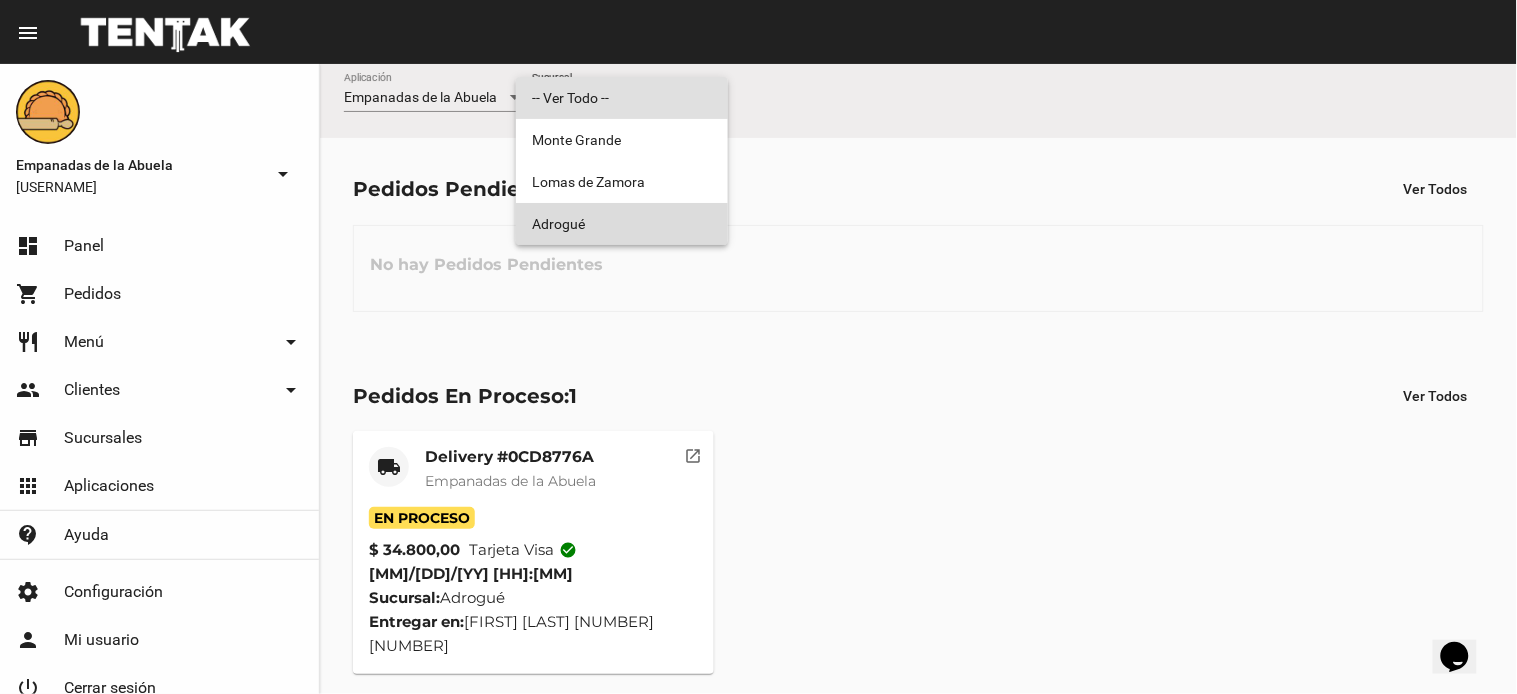 scroll, scrollTop: 0, scrollLeft: 0, axis: both 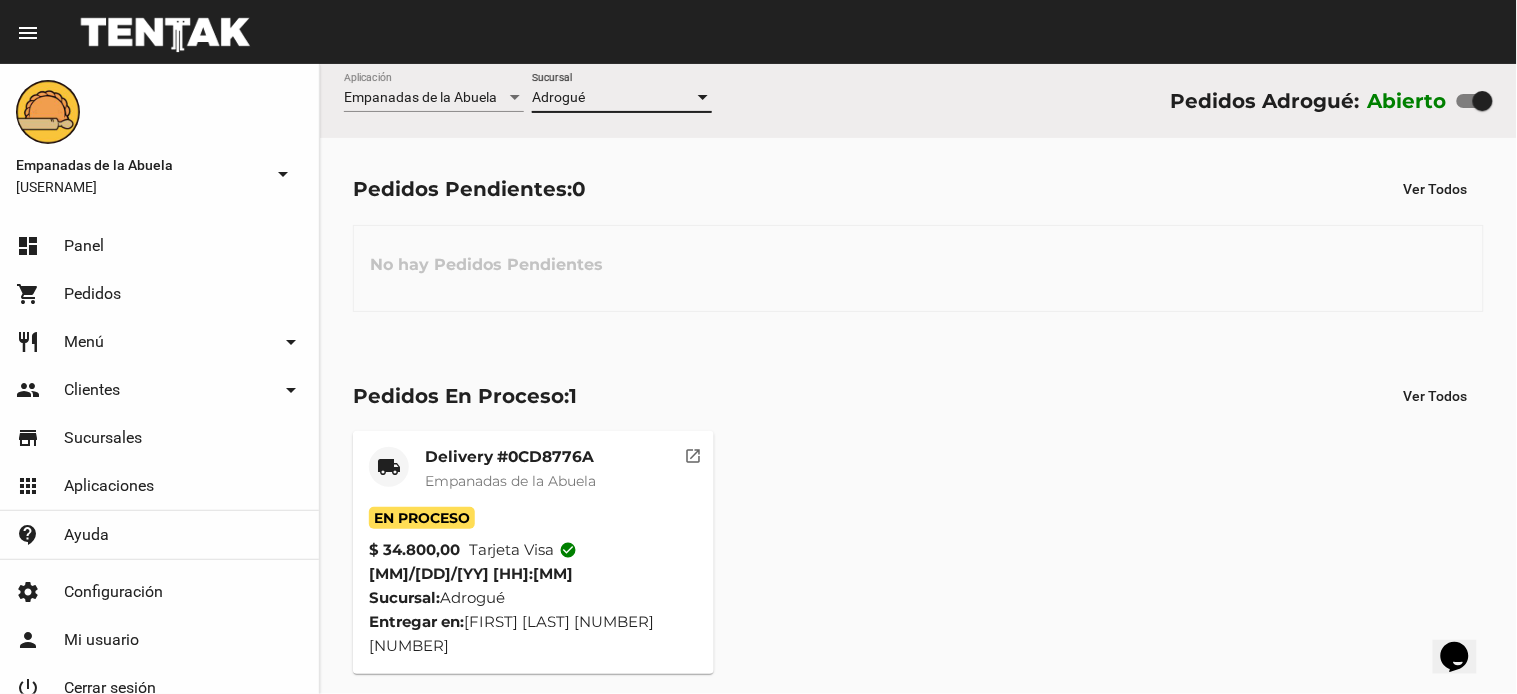 click on "No hay Pedidos Pendientes" 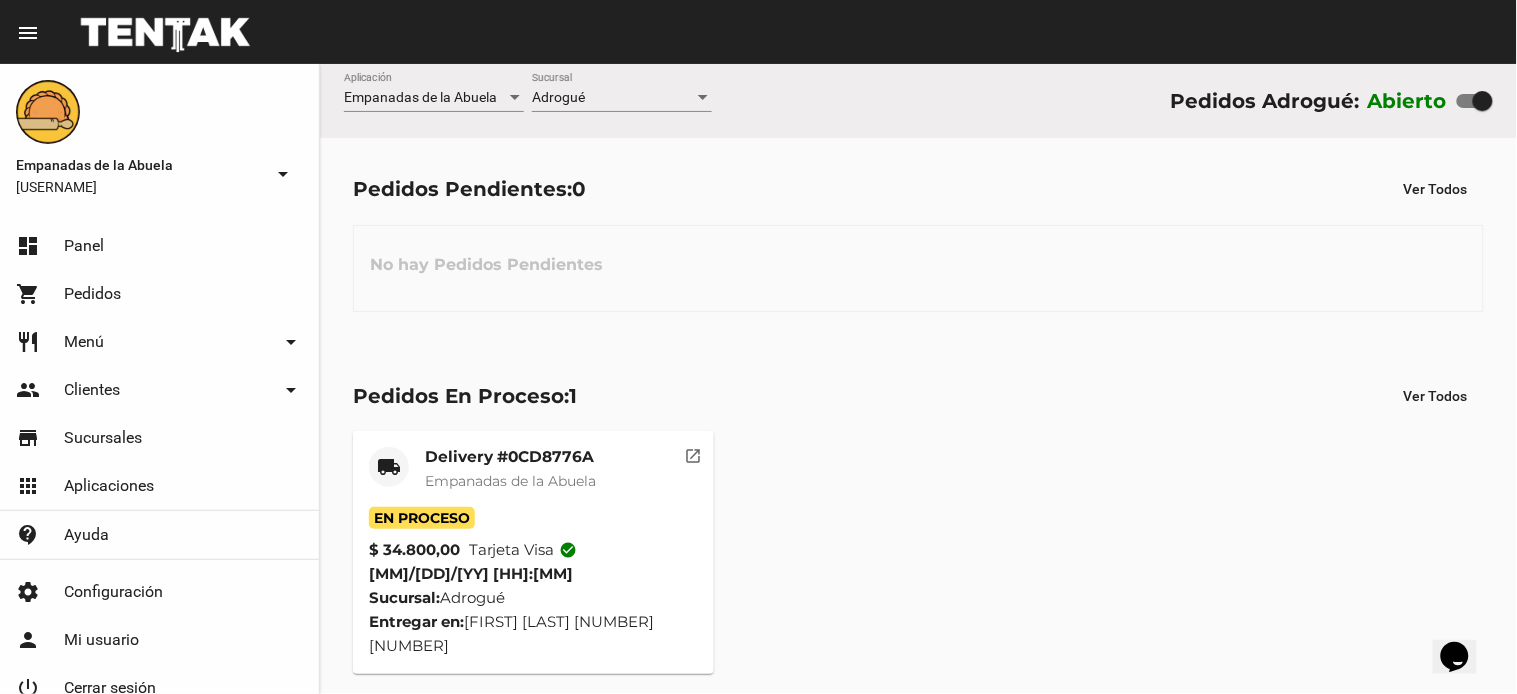 click on "No hay Pedidos Pendientes" 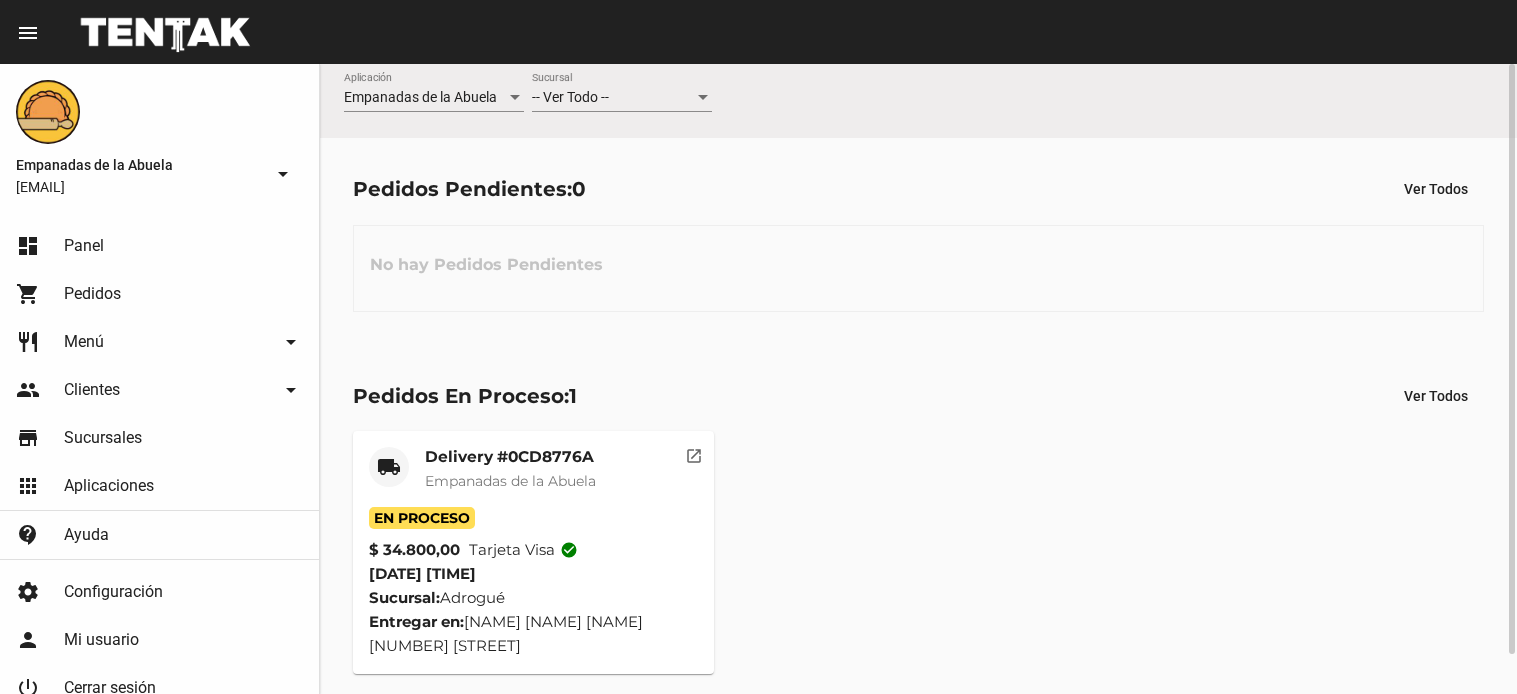 scroll, scrollTop: 0, scrollLeft: 0, axis: both 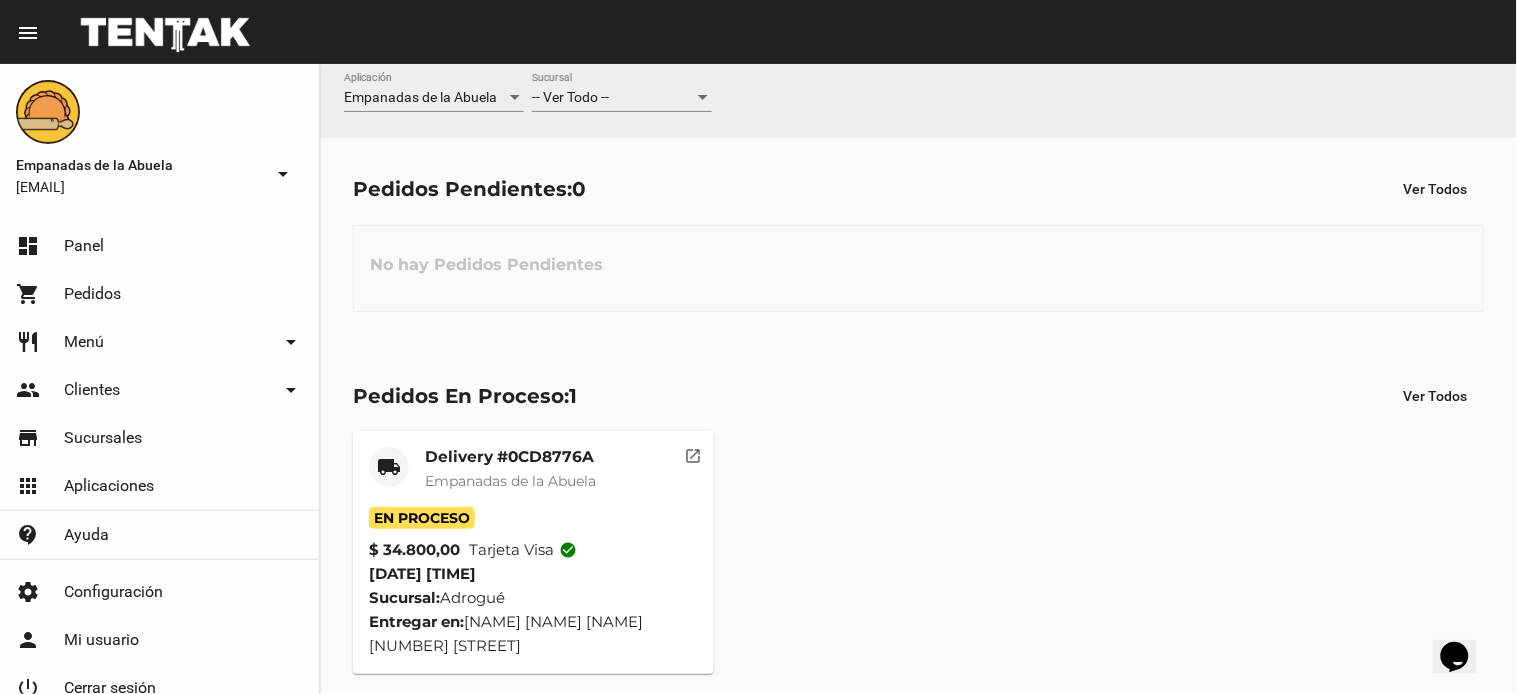click on "-- Ver Todo -- Sucursal" 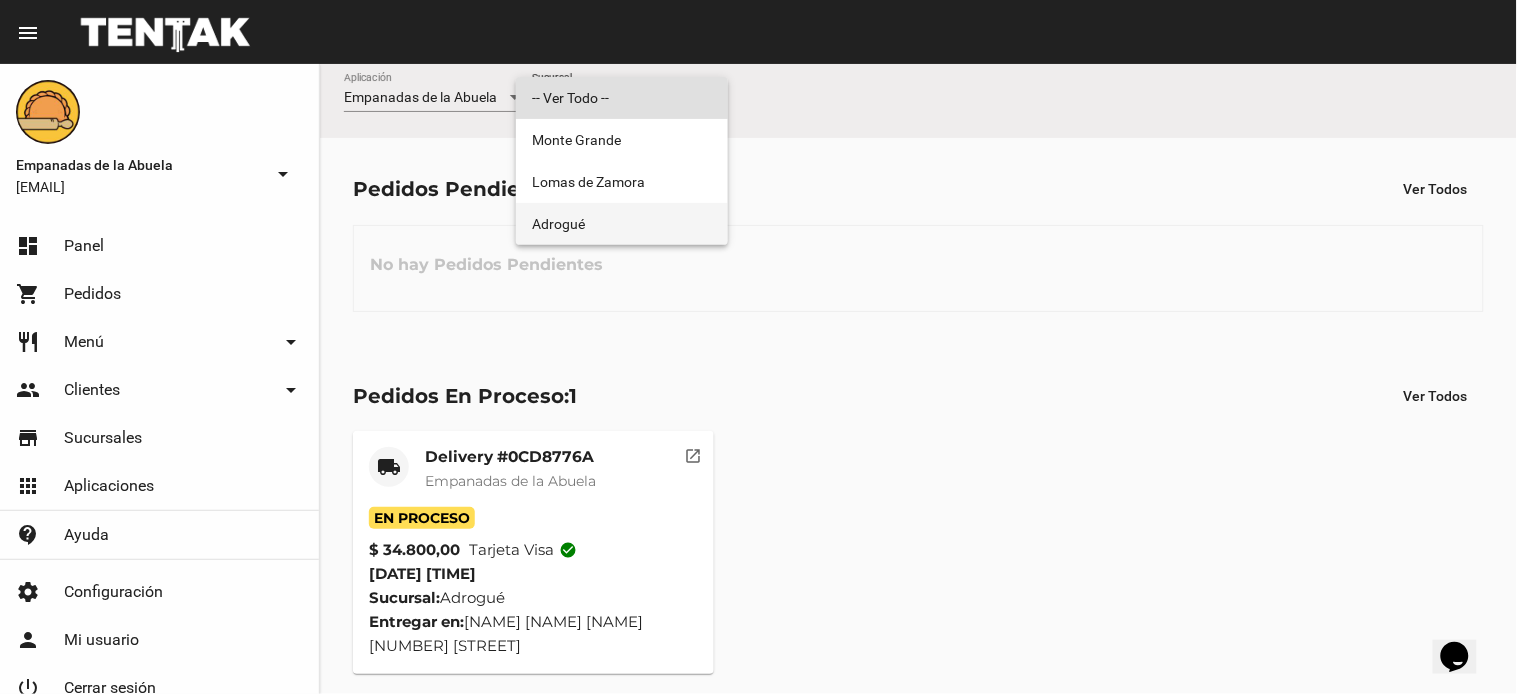 click on "Adrogué" at bounding box center [622, 224] 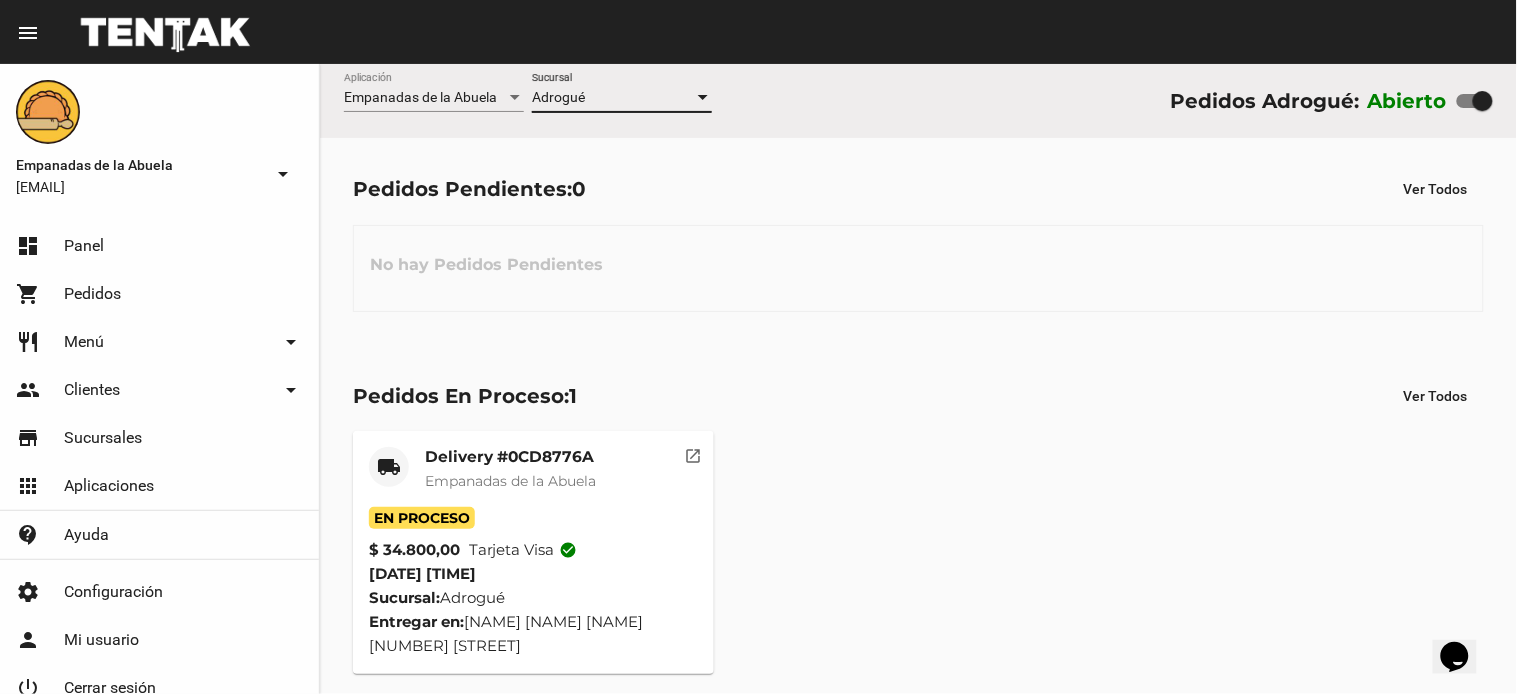 drag, startPoint x: 802, startPoint y: 314, endPoint x: 811, endPoint y: 290, distance: 25.632011 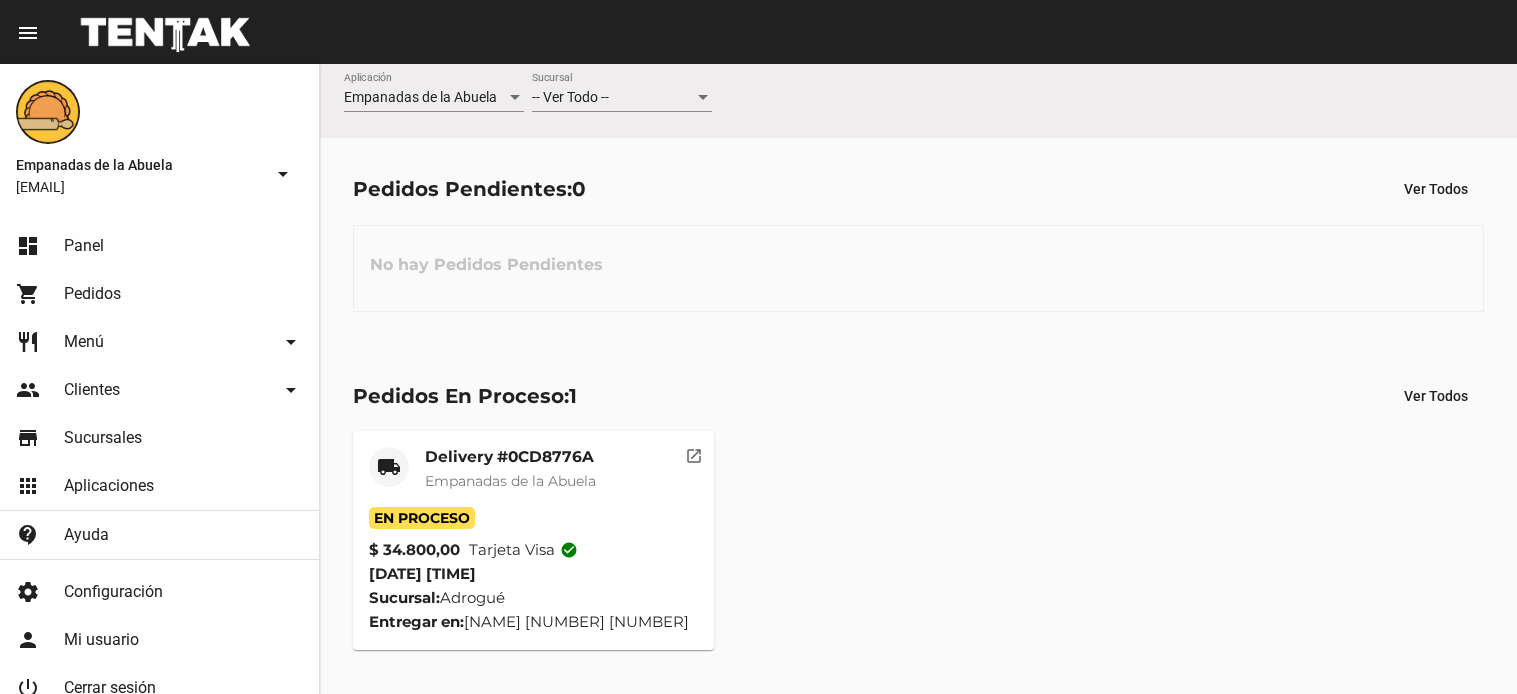 scroll, scrollTop: 0, scrollLeft: 0, axis: both 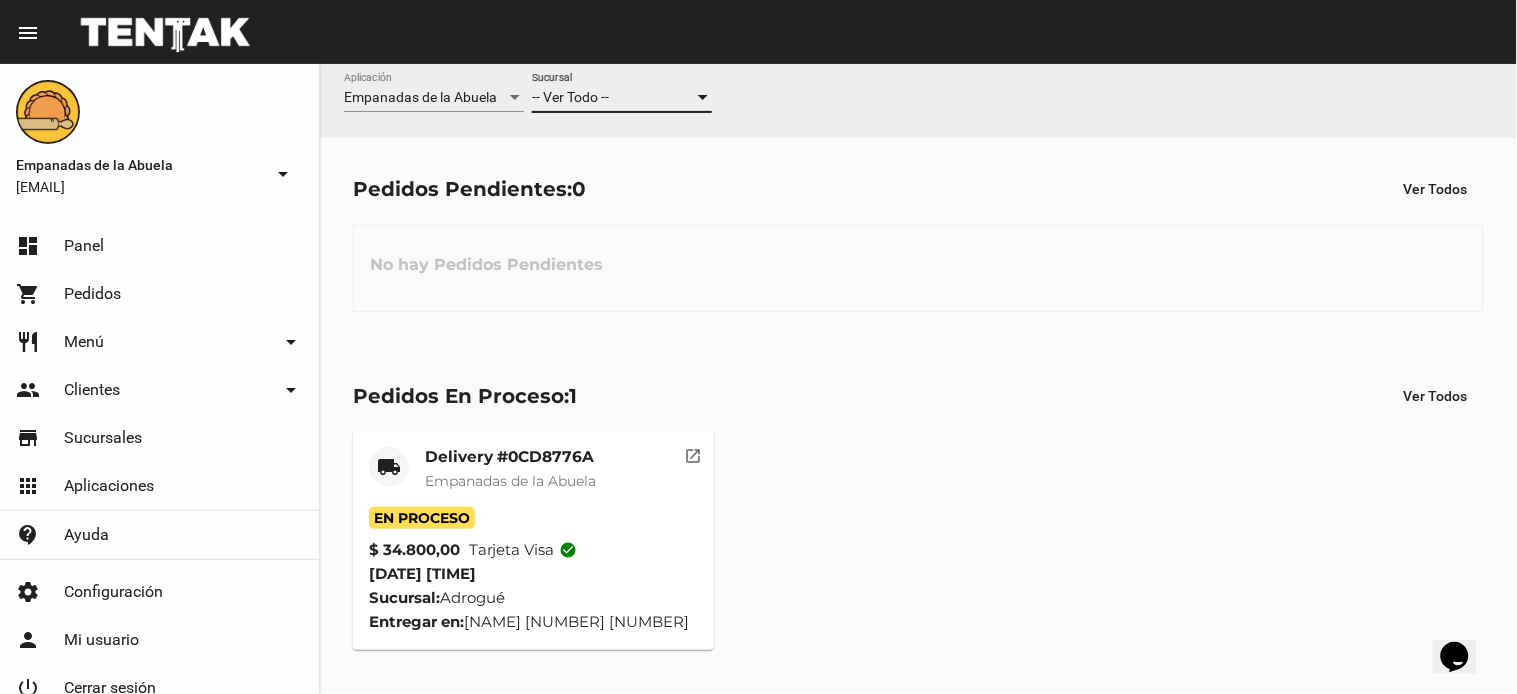 click on "-- Ver Todo --" at bounding box center [613, 98] 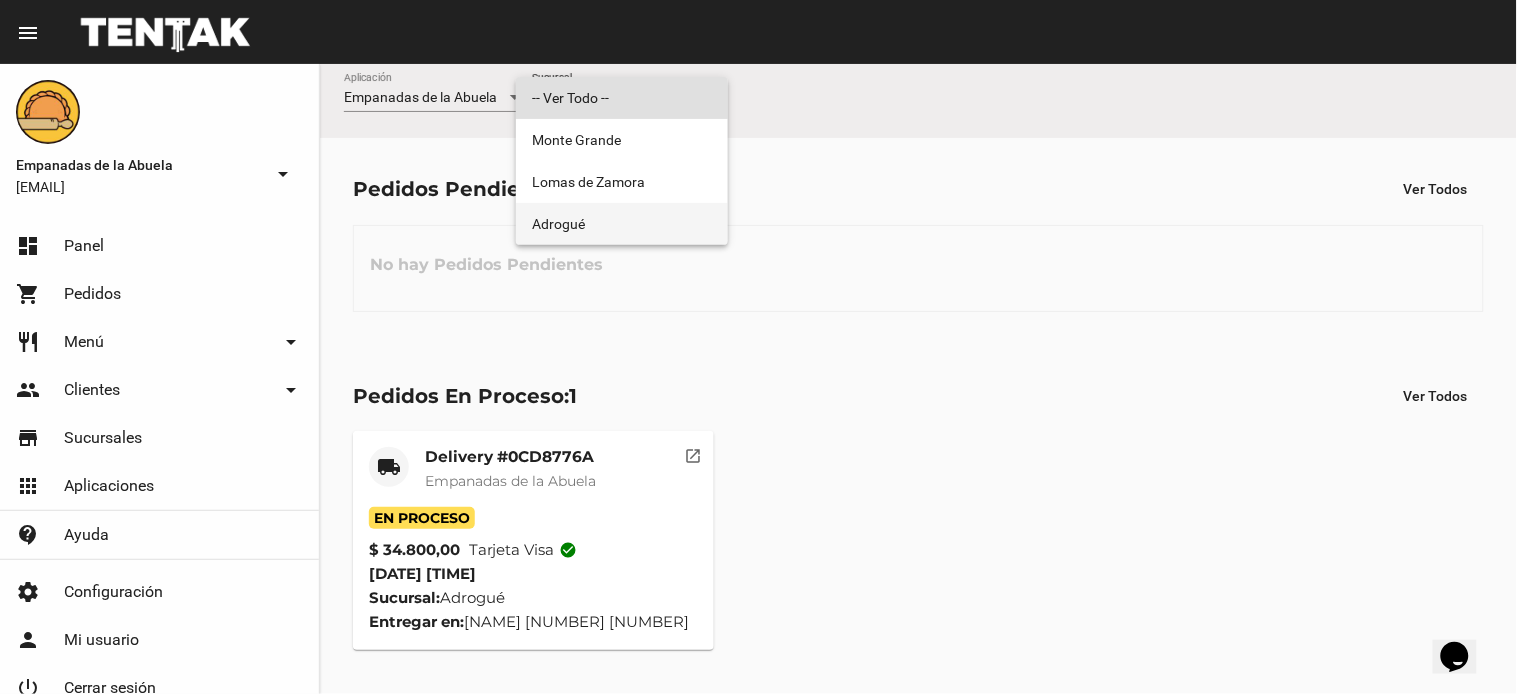 click on "Adrogué" at bounding box center (622, 224) 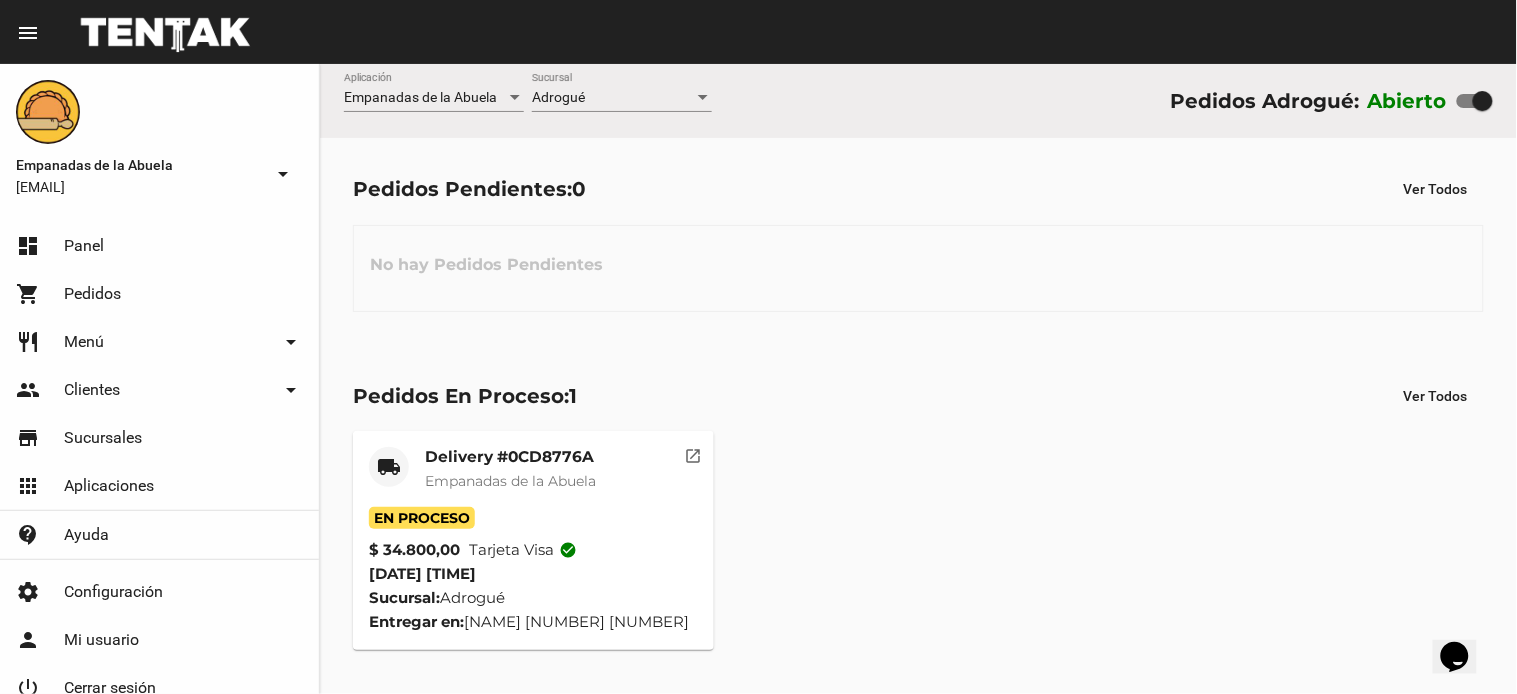 click on "local_shipping Delivery #0CD8776A Empanadas de la Abuela En Proceso $ 34.800,00 Tarjeta visa check_circle 3/8/25 13:14 Sucursal:  Adrogué  Entregar en:  José de la Peña 278 7  open_in_new" 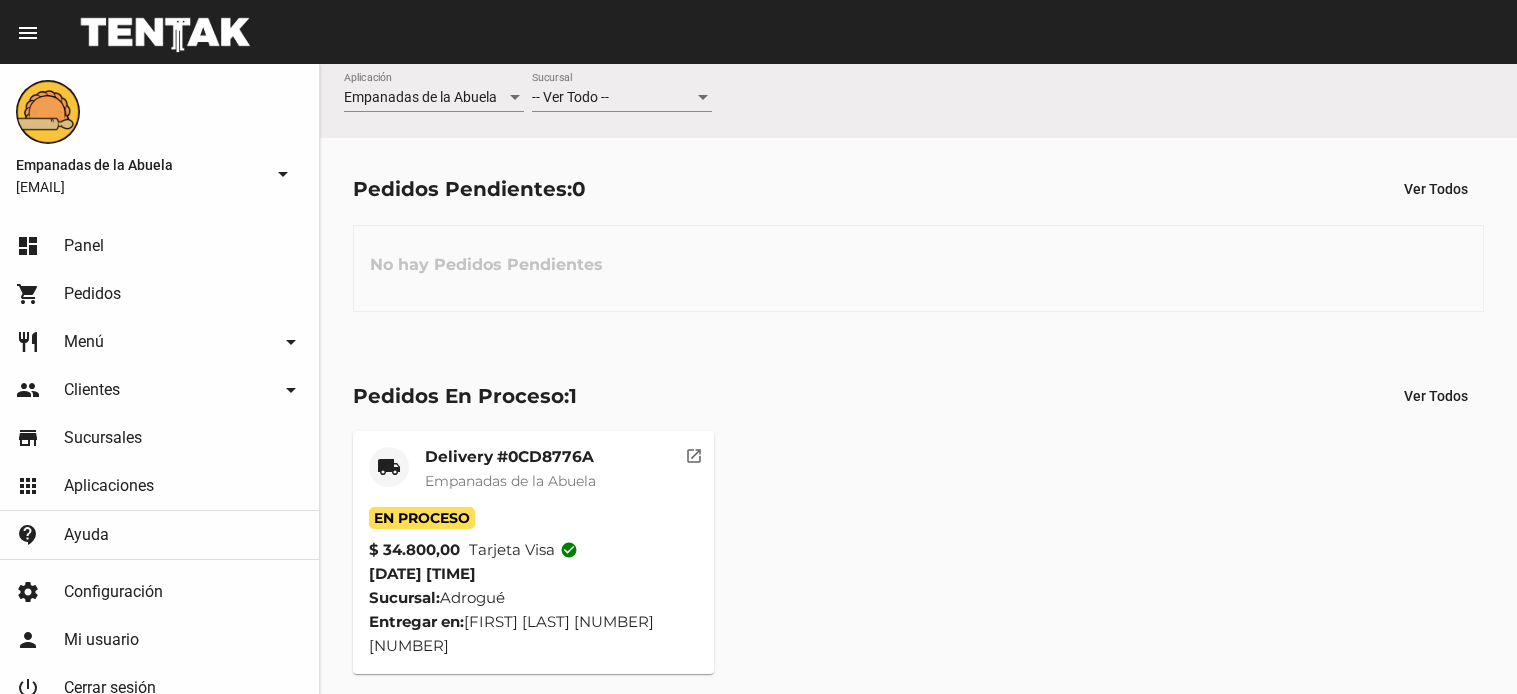 scroll, scrollTop: 0, scrollLeft: 0, axis: both 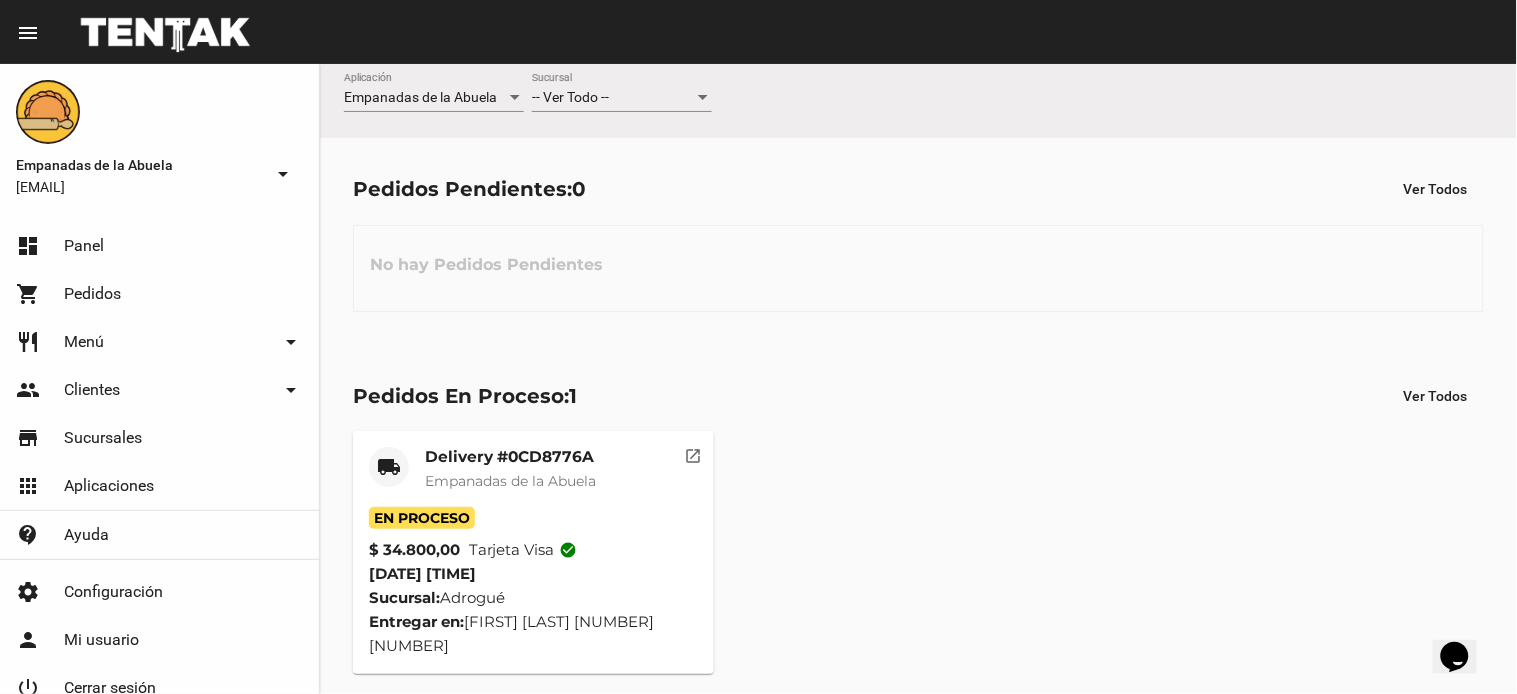click on "-- Ver Todo --" at bounding box center [613, 98] 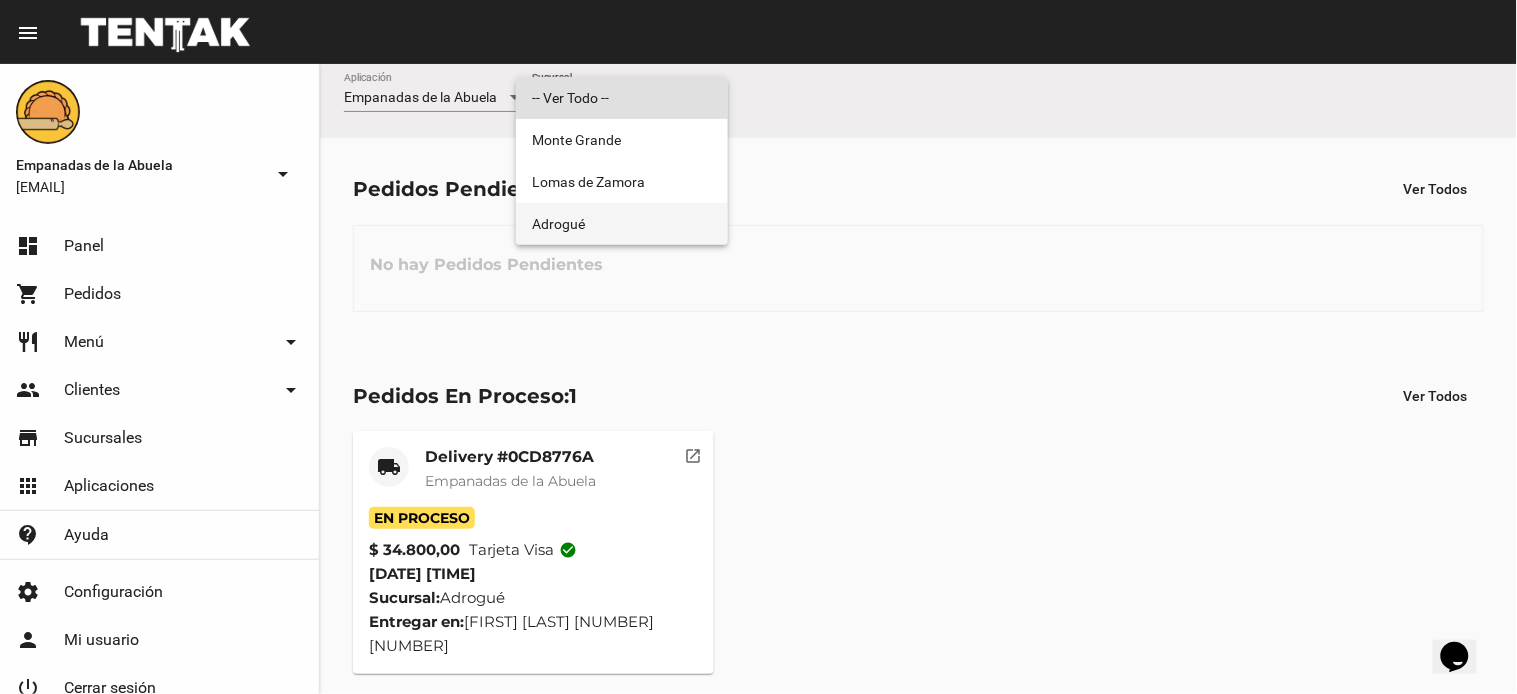 click on "Adrogué" at bounding box center [622, 224] 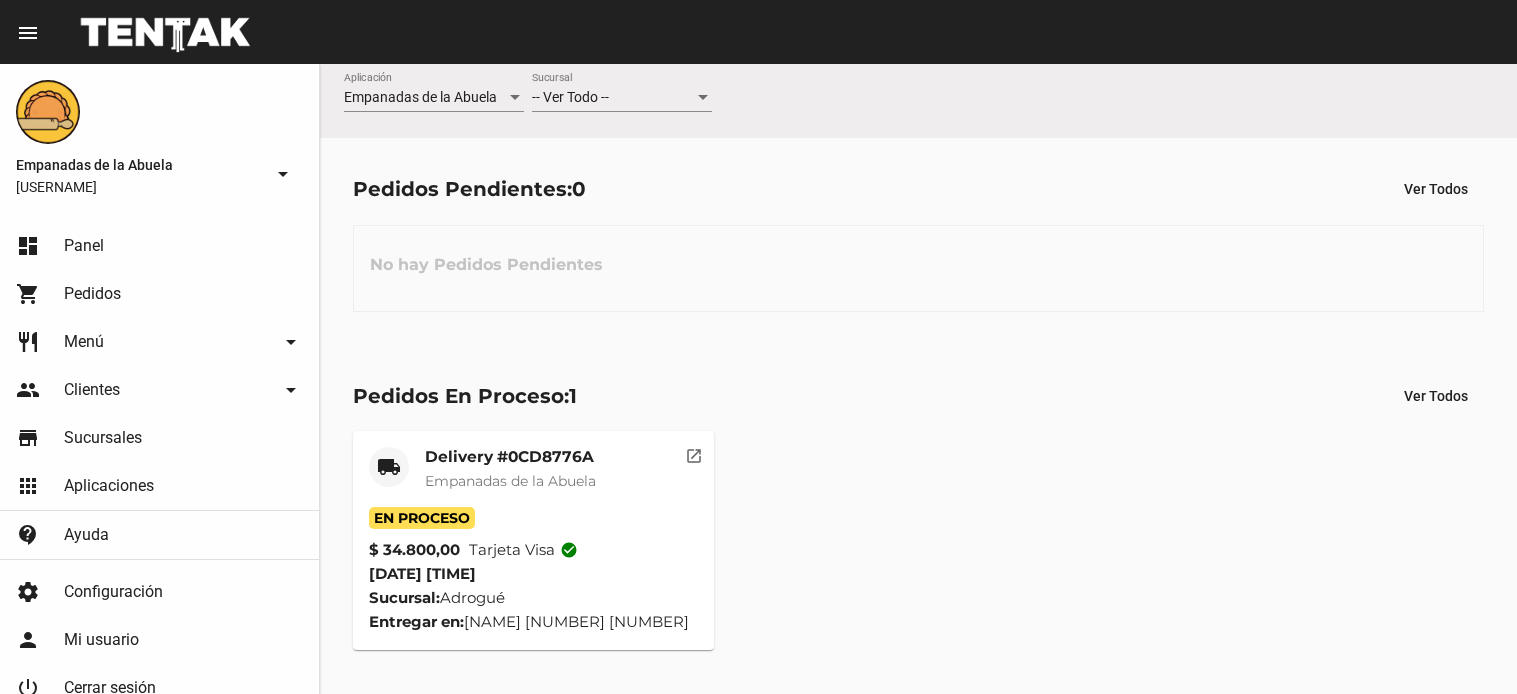 scroll, scrollTop: 0, scrollLeft: 0, axis: both 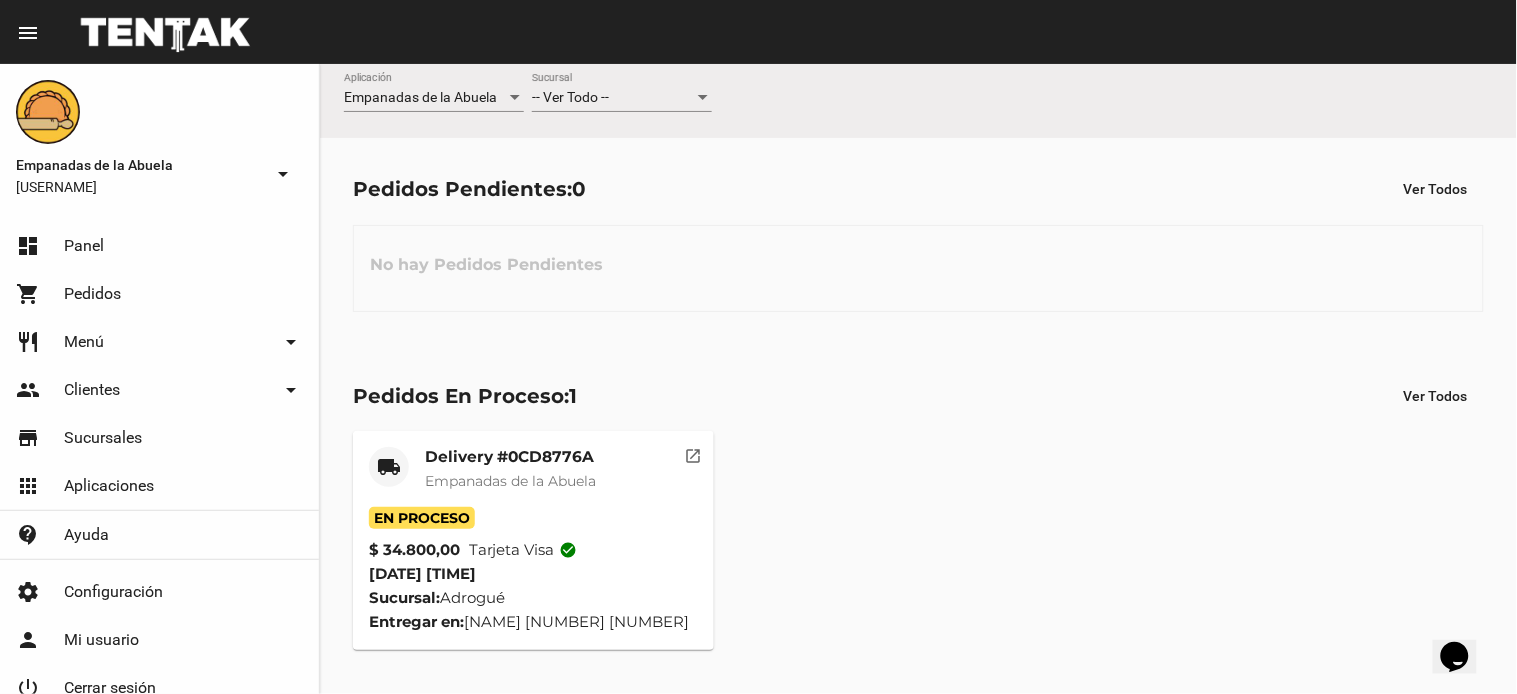 click on "No hay Pedidos Pendientes" 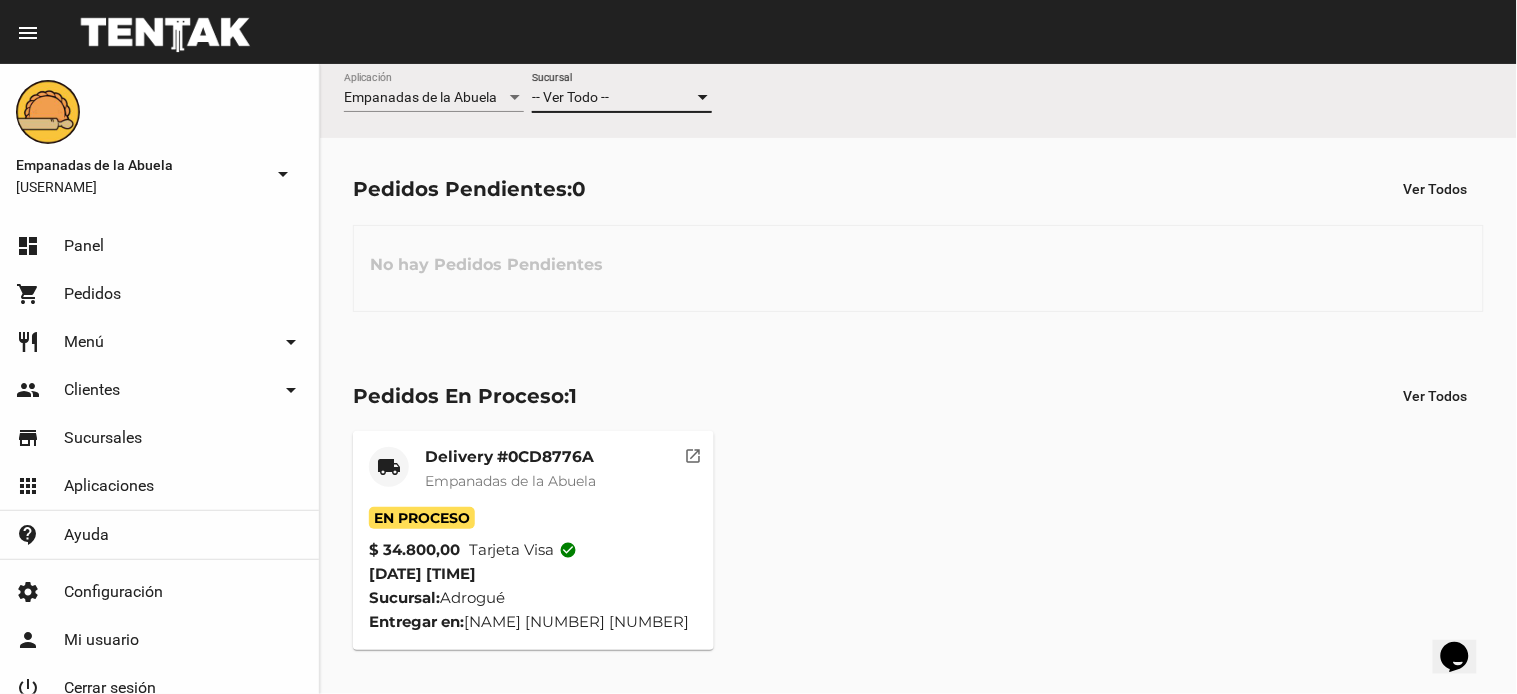 click on "-- Ver Todo --" at bounding box center [570, 97] 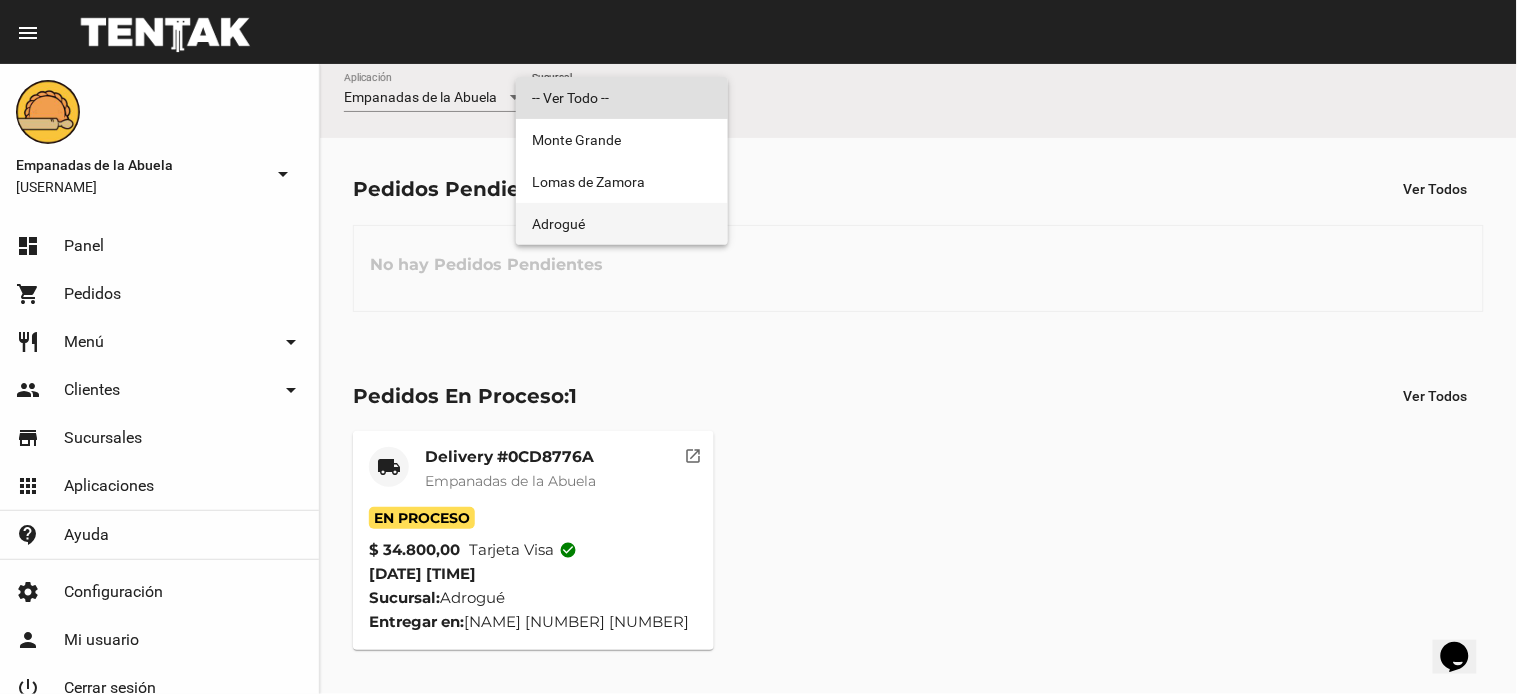 click on "Adrogué" at bounding box center [622, 224] 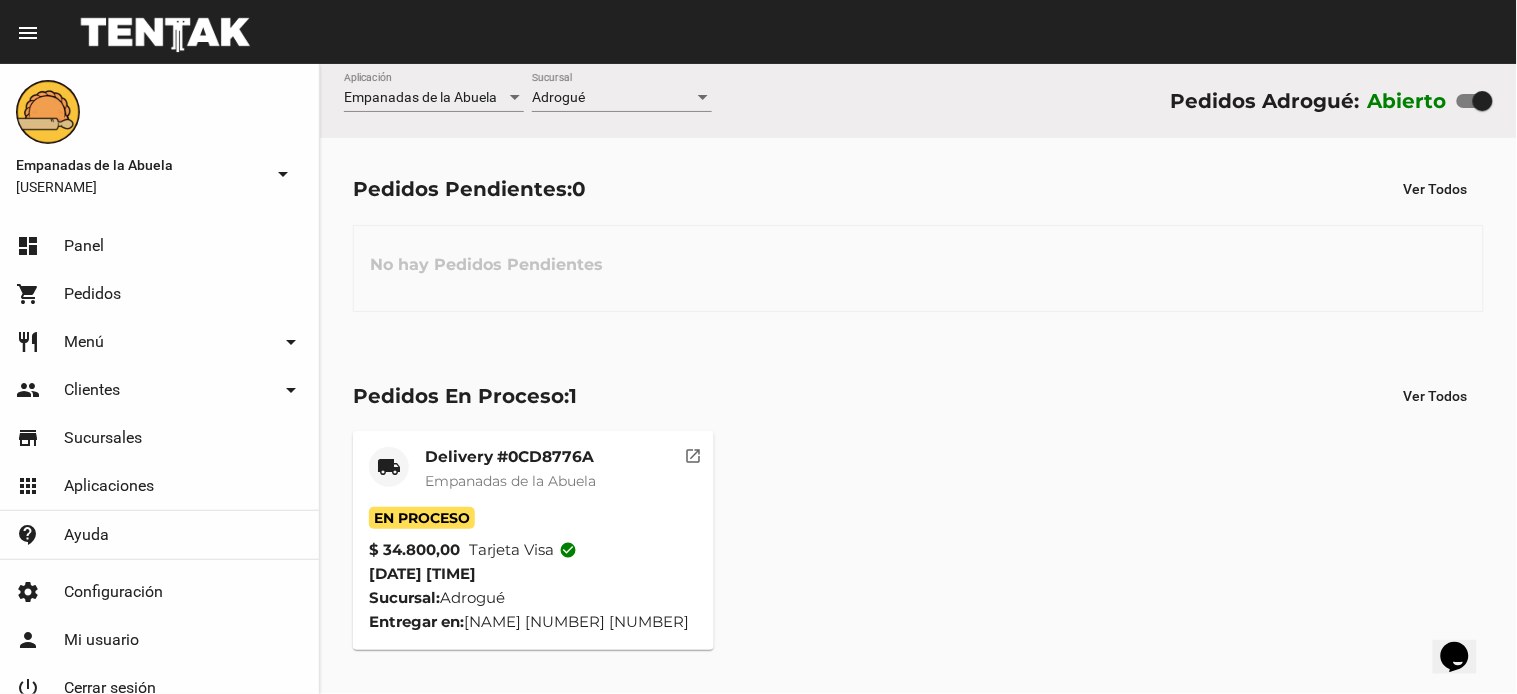 click on "Delivery #0CD8776A" 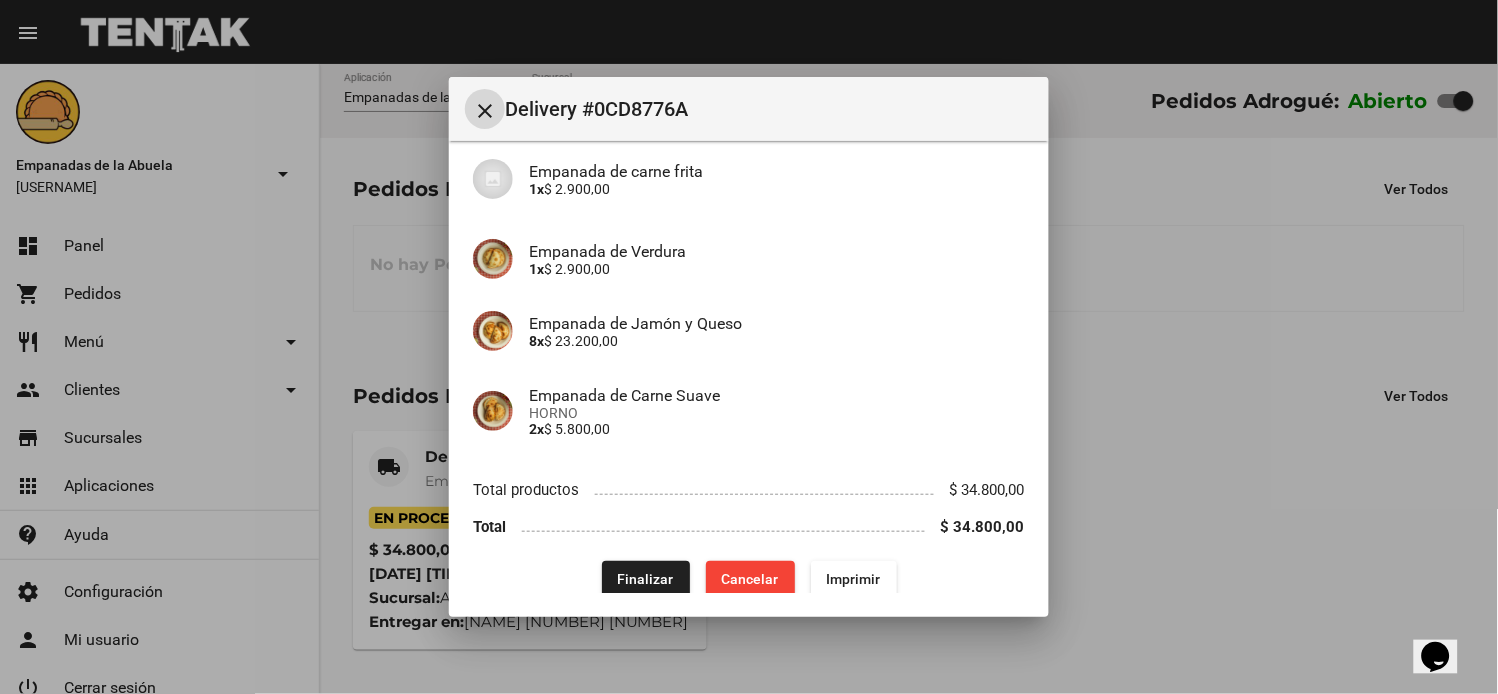 scroll, scrollTop: 193, scrollLeft: 0, axis: vertical 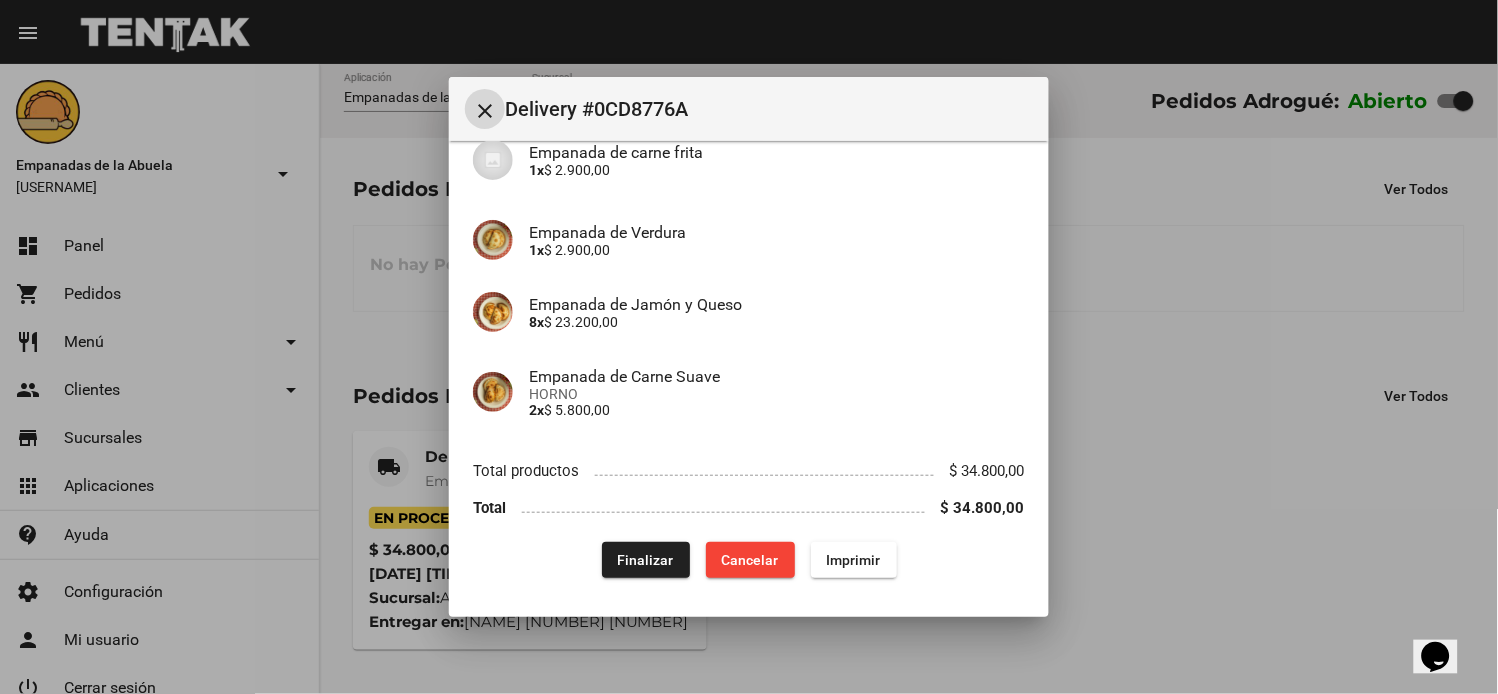 click on "Finalizar" 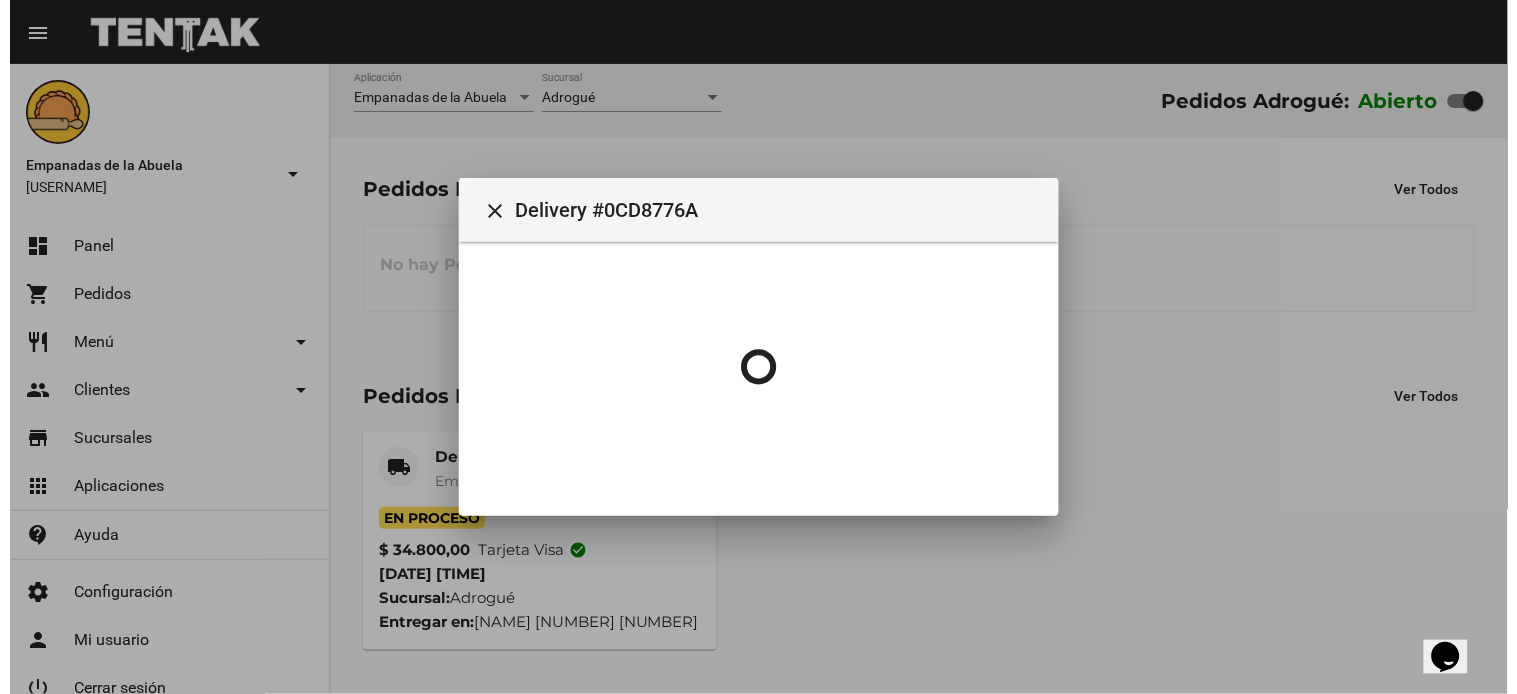 scroll, scrollTop: 0, scrollLeft: 0, axis: both 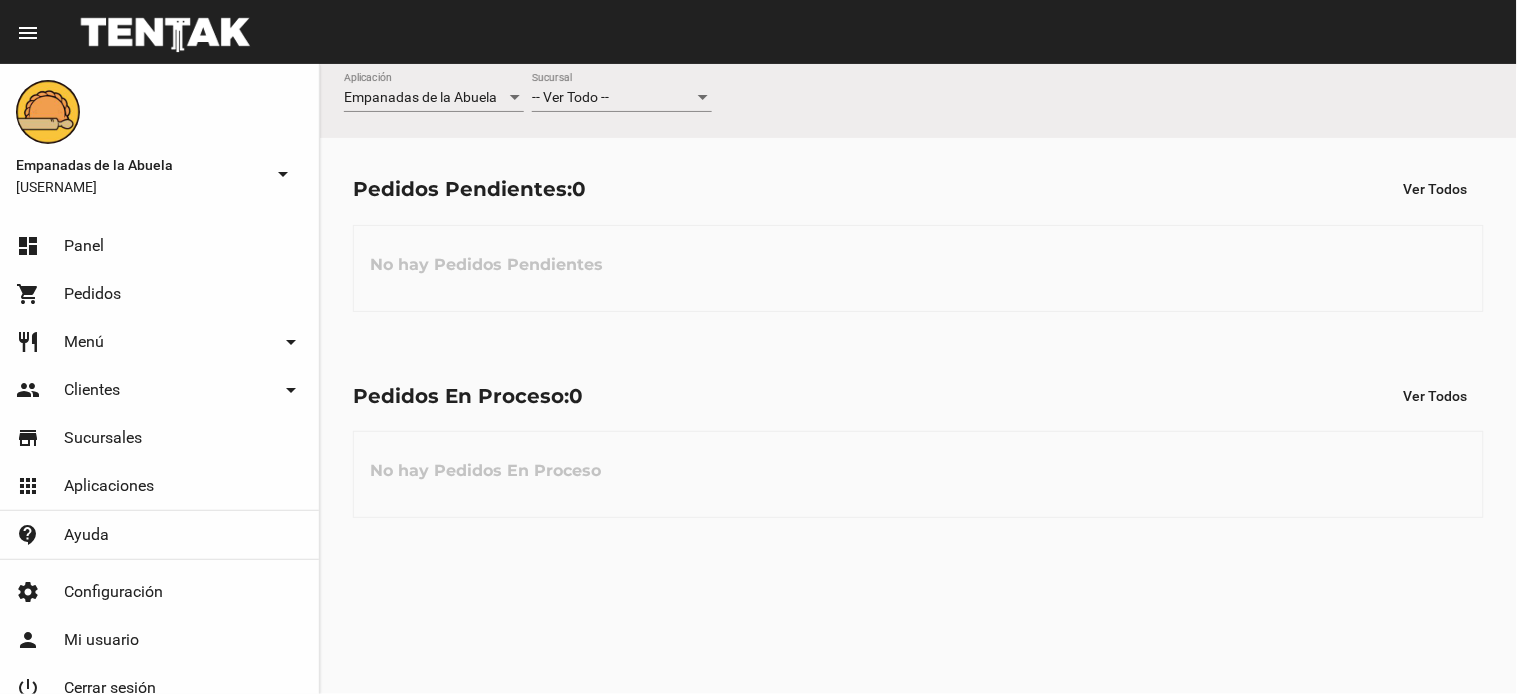 click on "-- Ver Todo --" at bounding box center [570, 97] 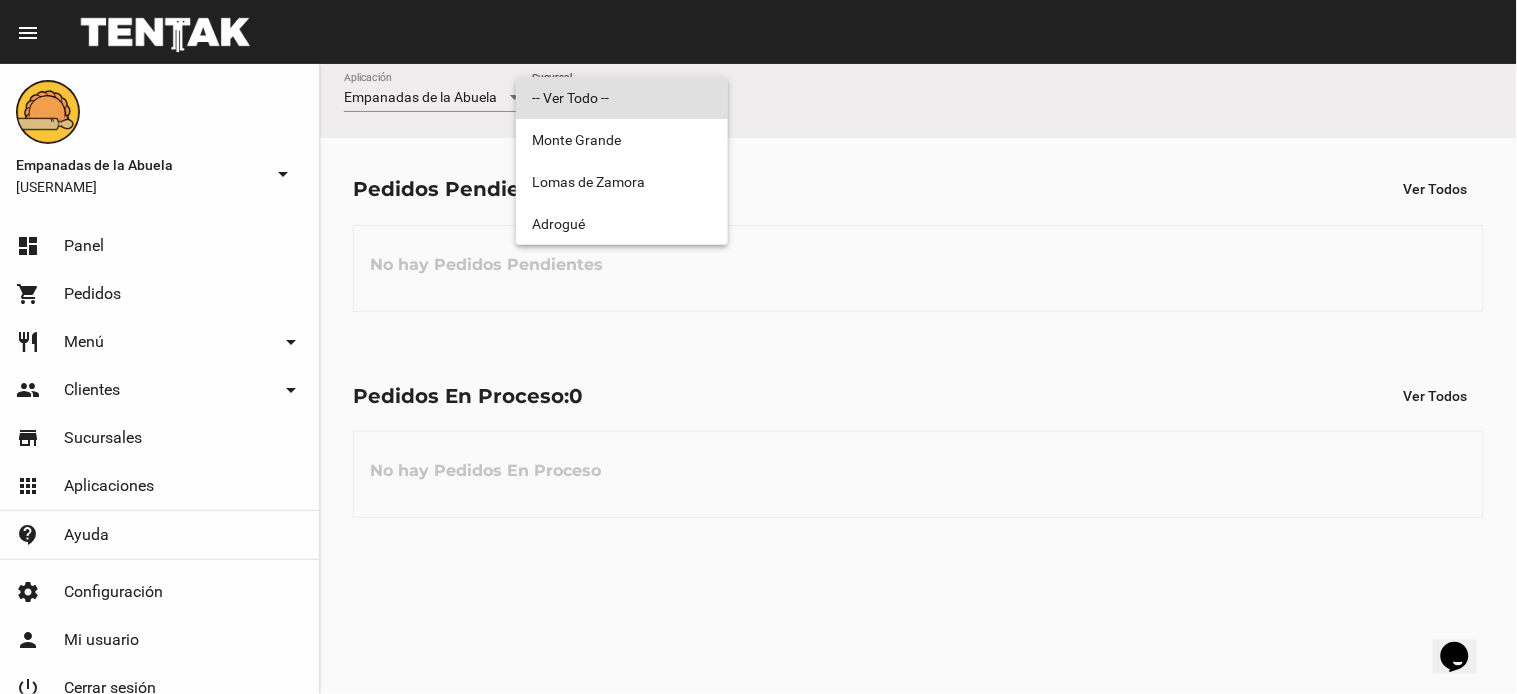 scroll, scrollTop: 0, scrollLeft: 0, axis: both 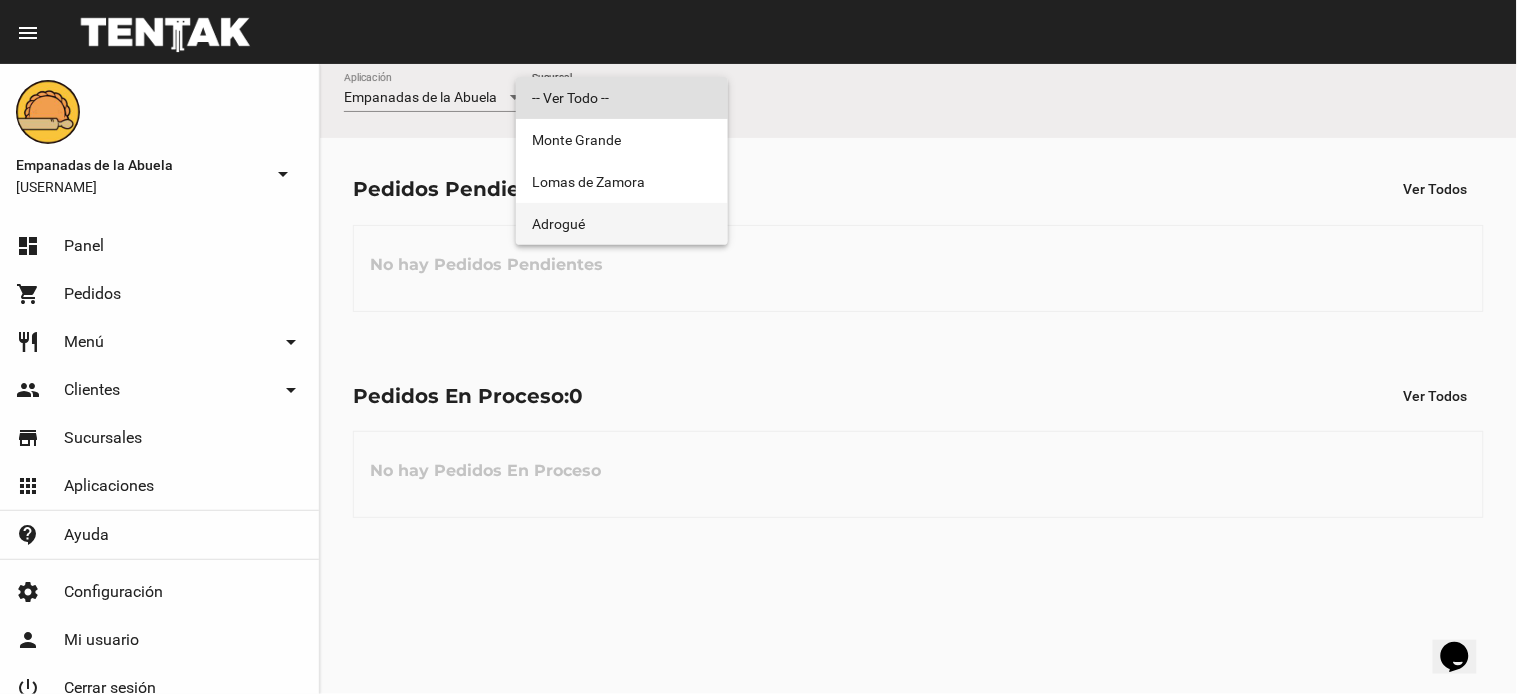 click on "Adrogué" at bounding box center (622, 224) 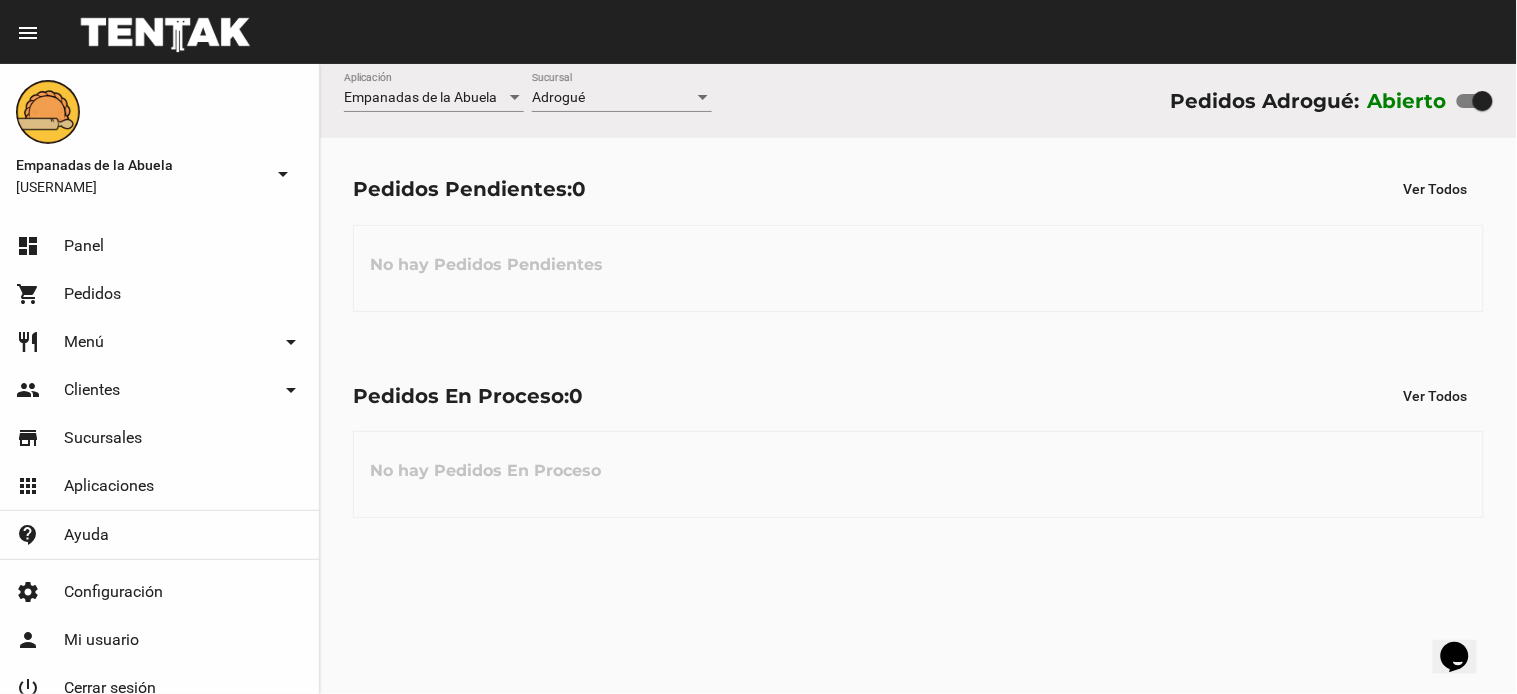 drag, startPoint x: 853, startPoint y: 317, endPoint x: 917, endPoint y: 308, distance: 64.629715 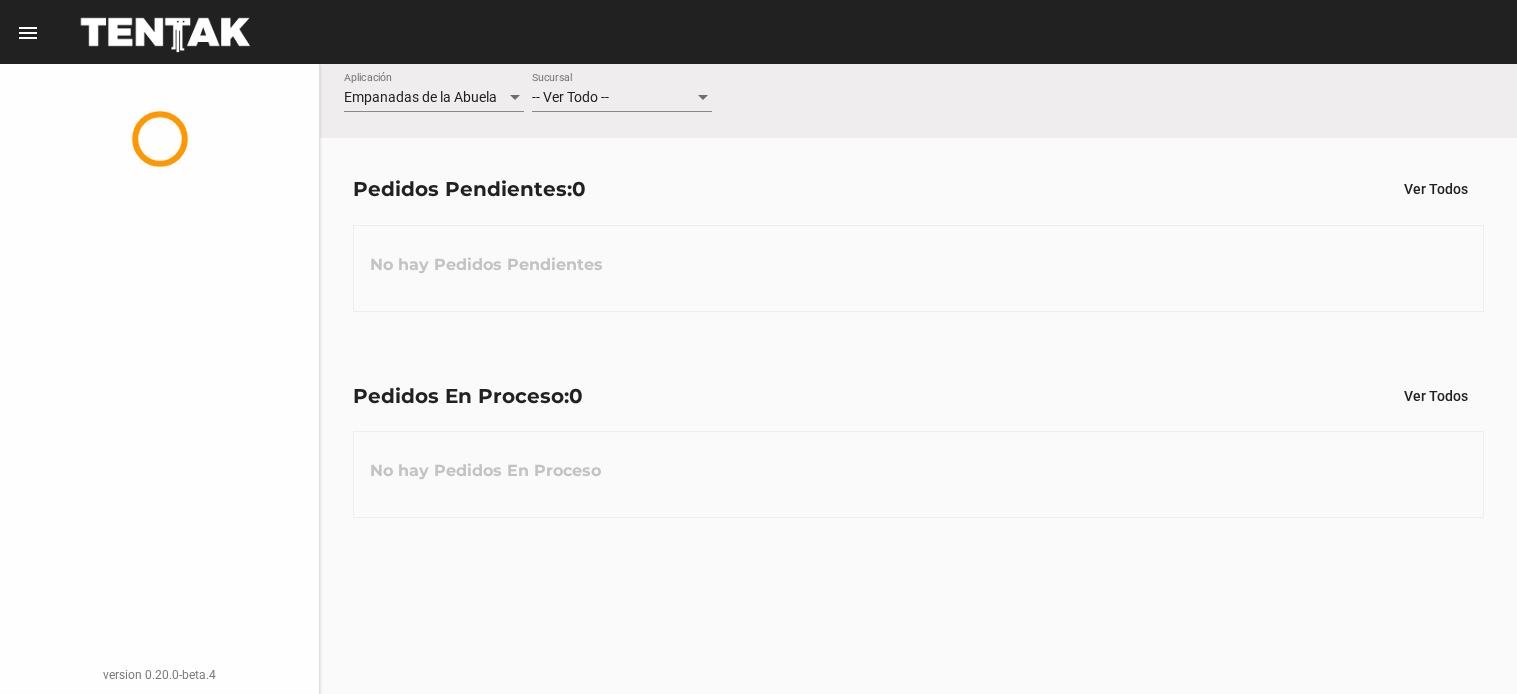 scroll, scrollTop: 0, scrollLeft: 0, axis: both 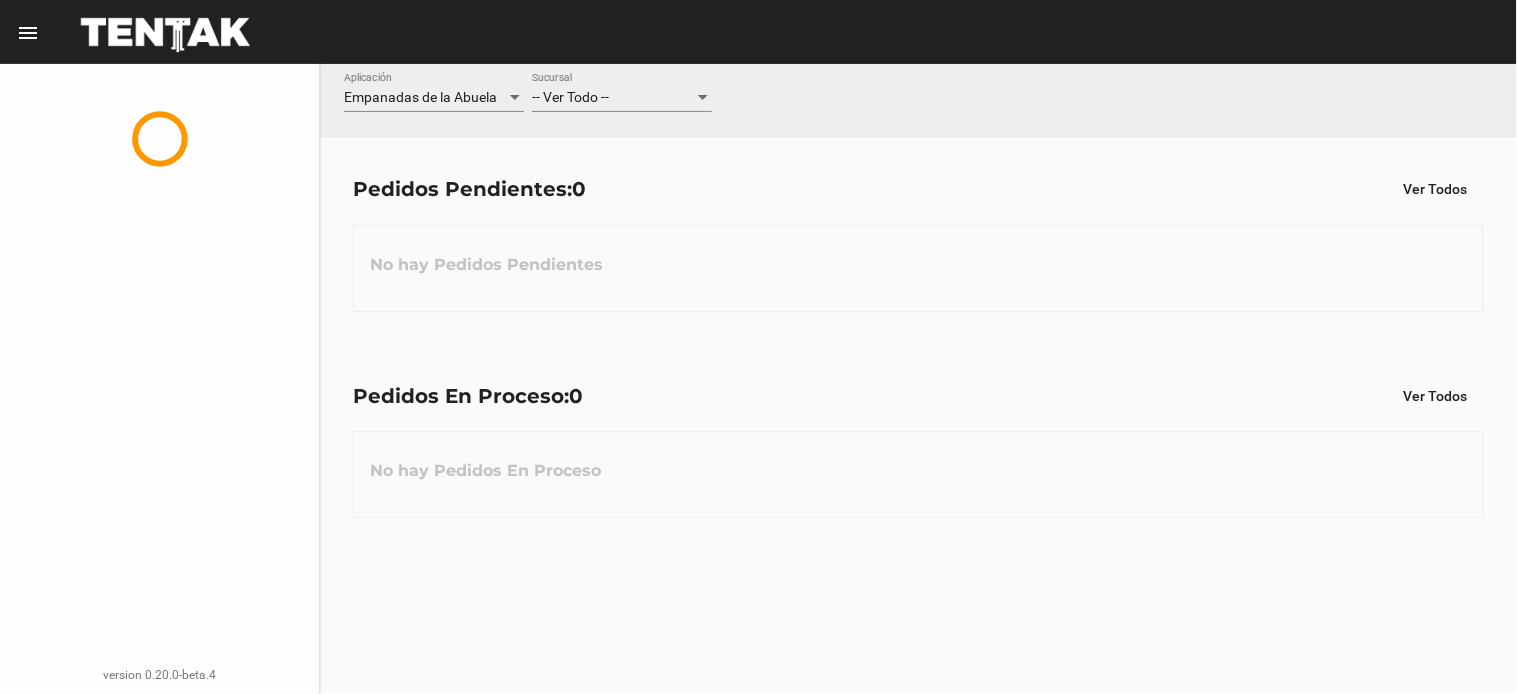 click on "-- Ver Todo --" at bounding box center (613, 98) 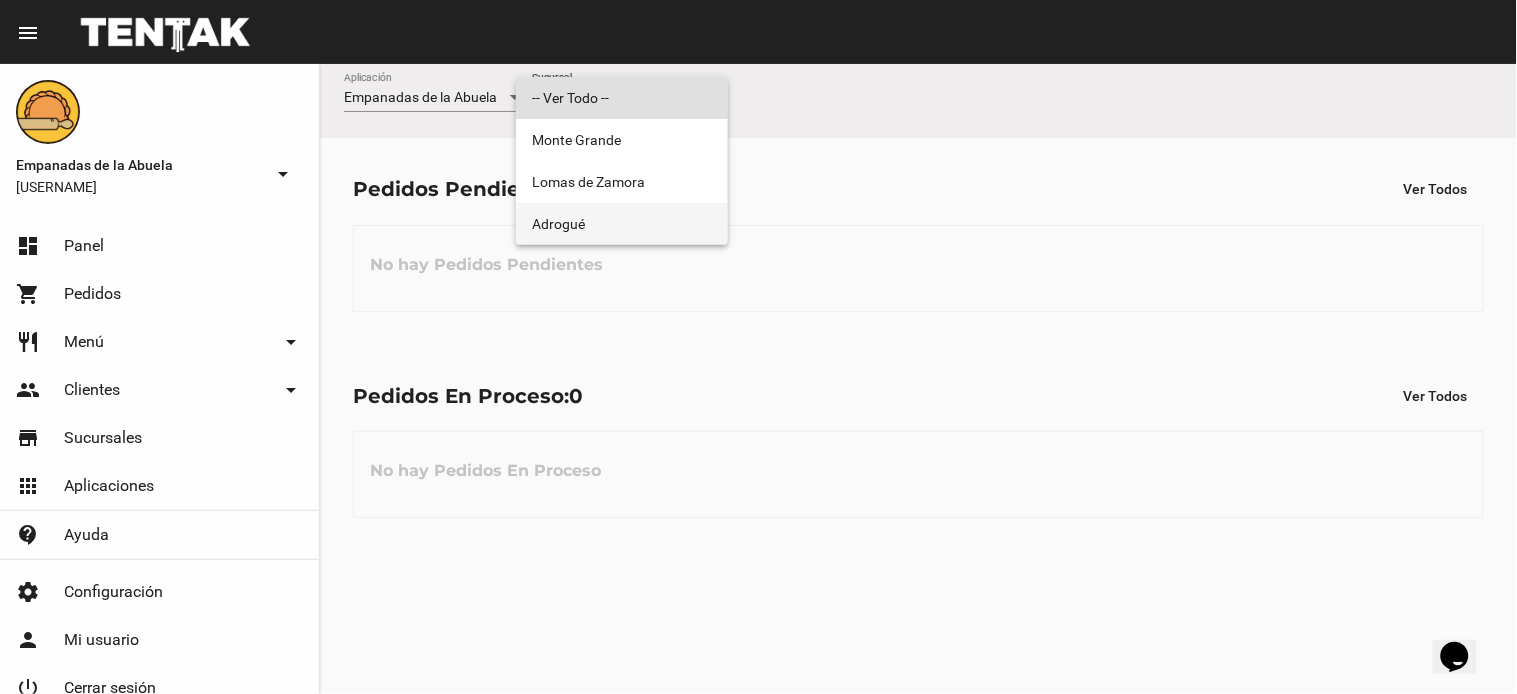 scroll, scrollTop: 0, scrollLeft: 0, axis: both 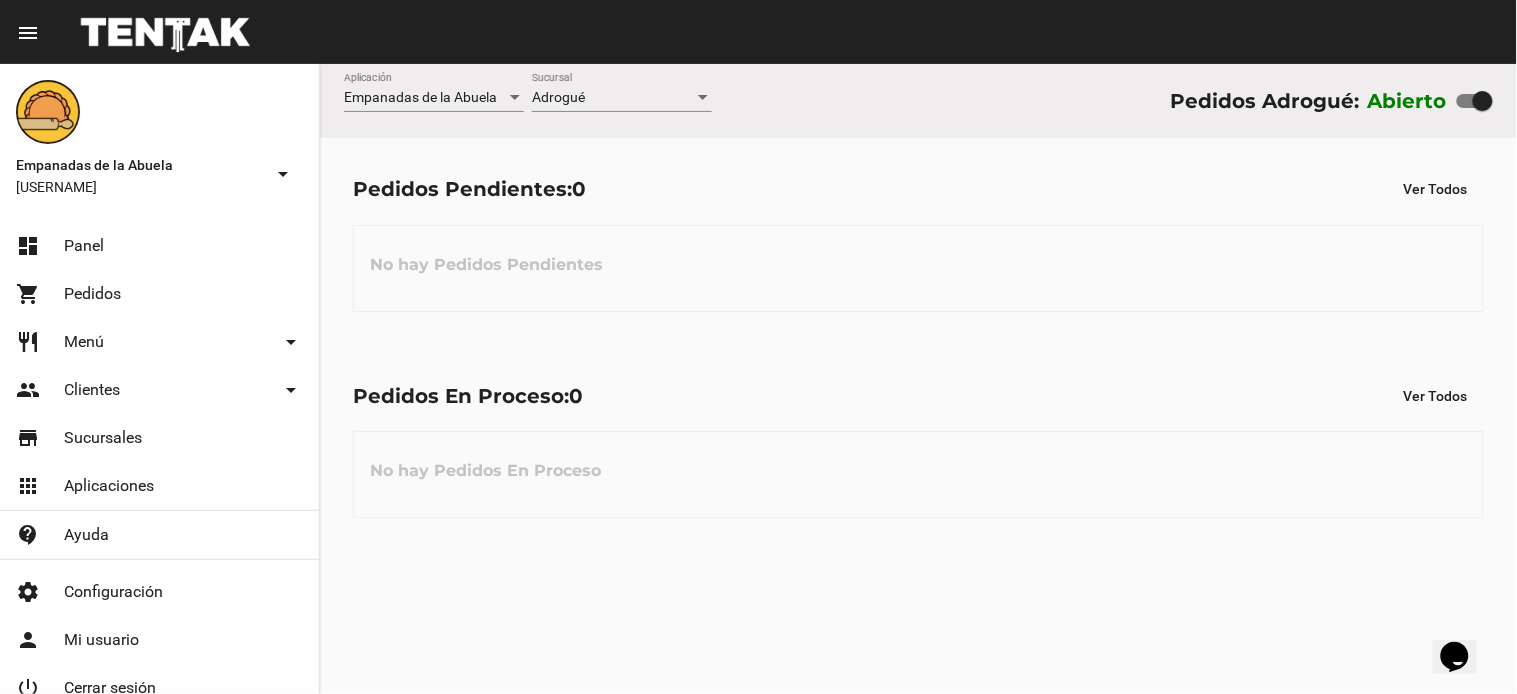 click on "Pedidos Pendientes:  0 Ver Todos No hay Pedidos Pendientes" 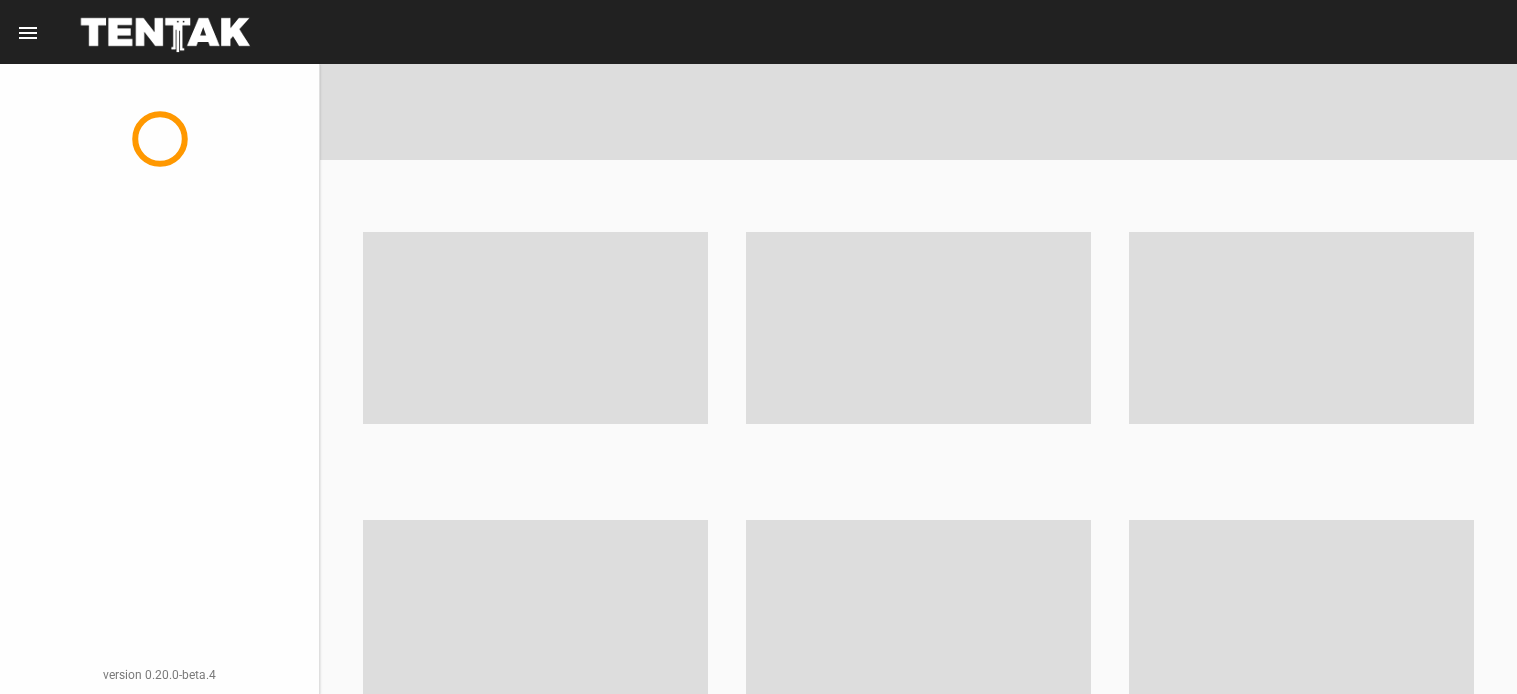 scroll, scrollTop: 0, scrollLeft: 0, axis: both 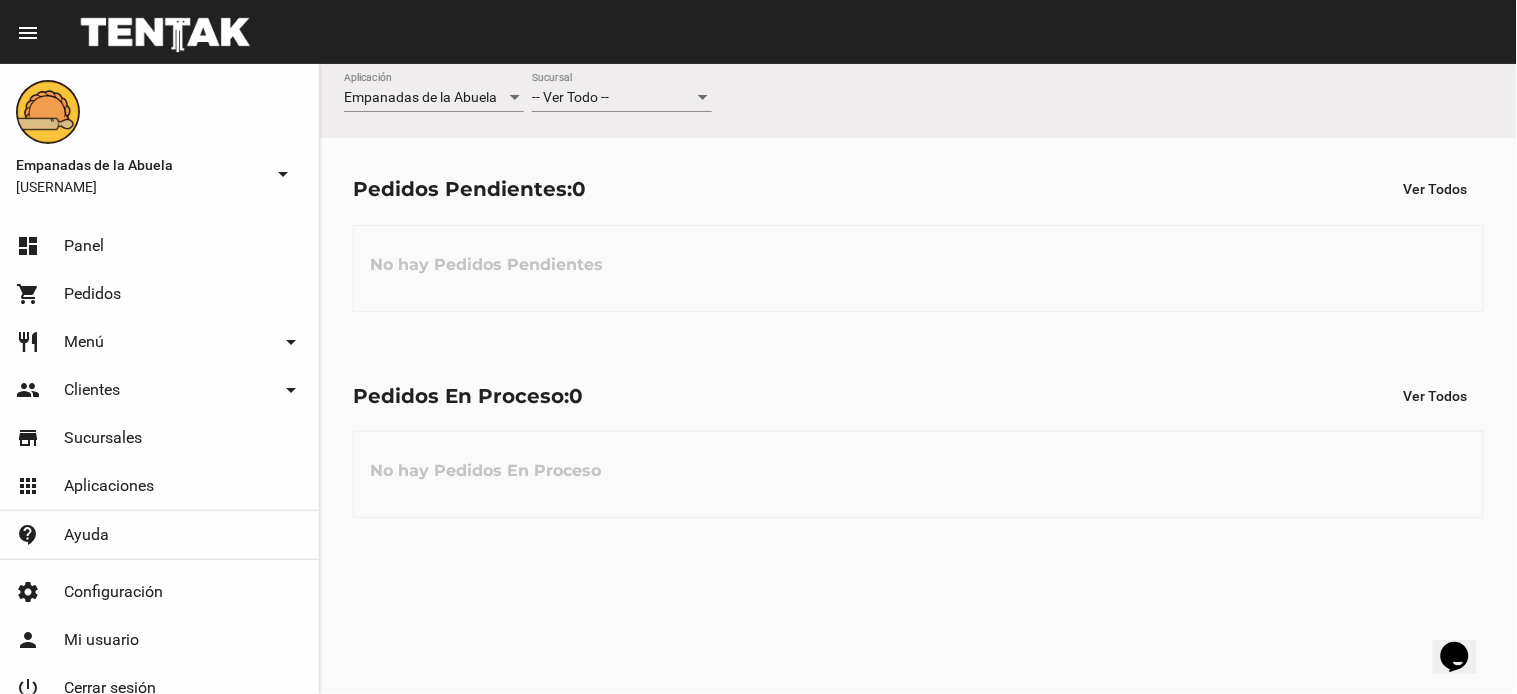 click on "-- Ver Todo --" at bounding box center [613, 98] 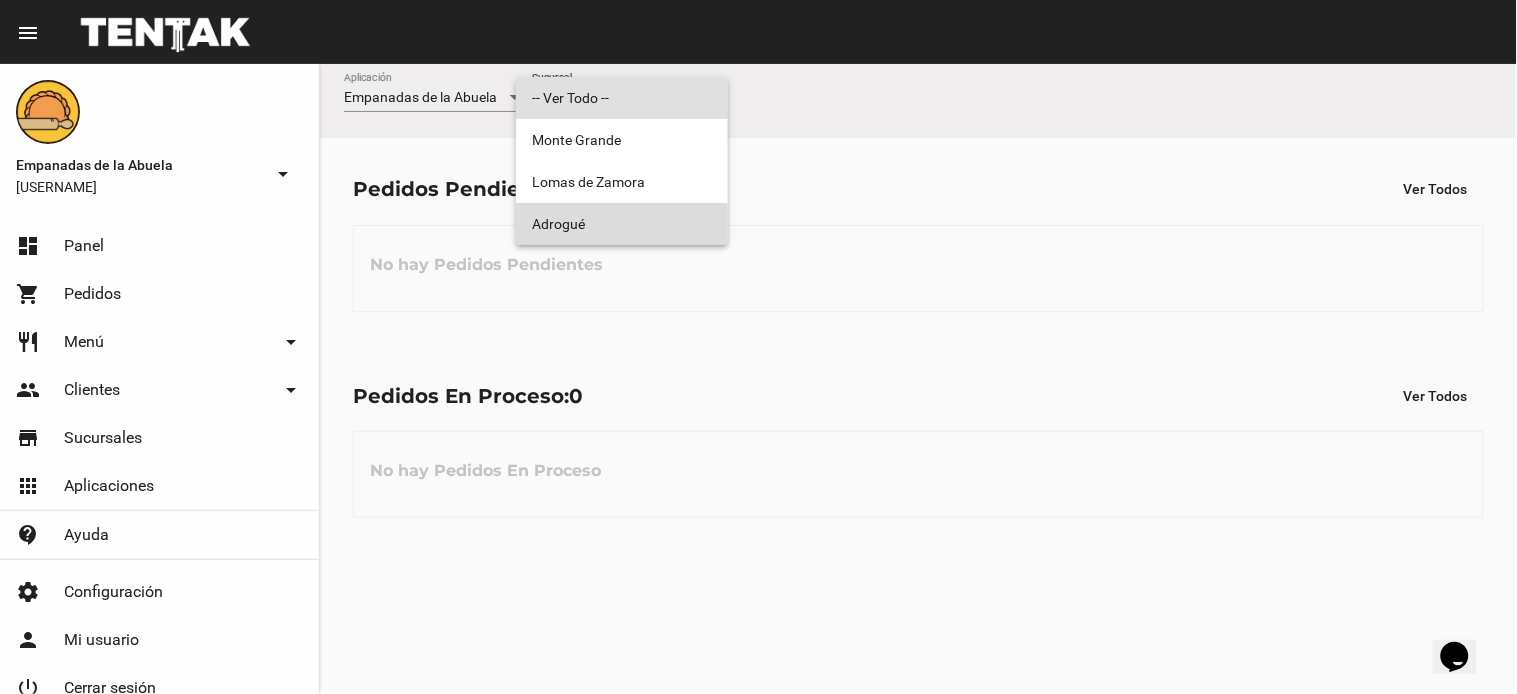 click on "Adrogué" at bounding box center [622, 224] 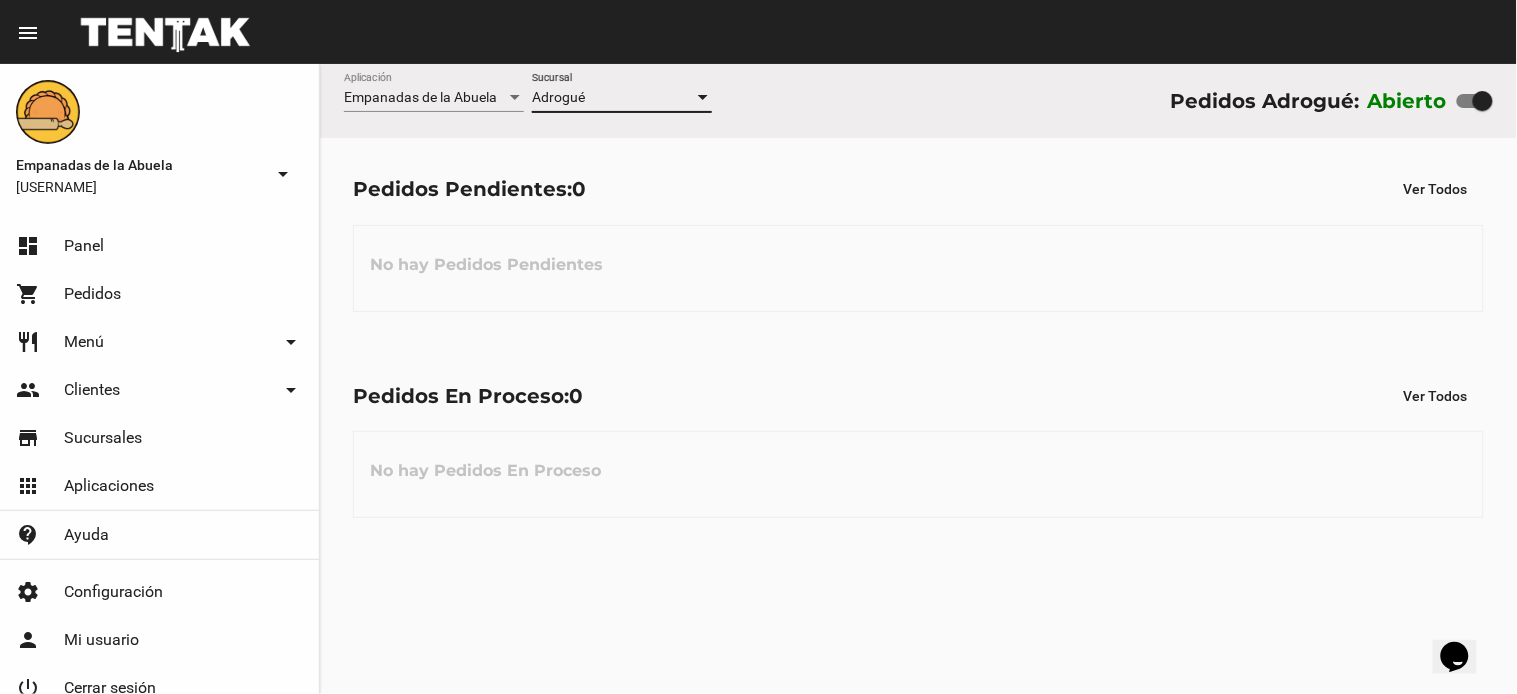 click on "Pedidos En Proceso:  0 Ver Todos No hay Pedidos En Proceso" 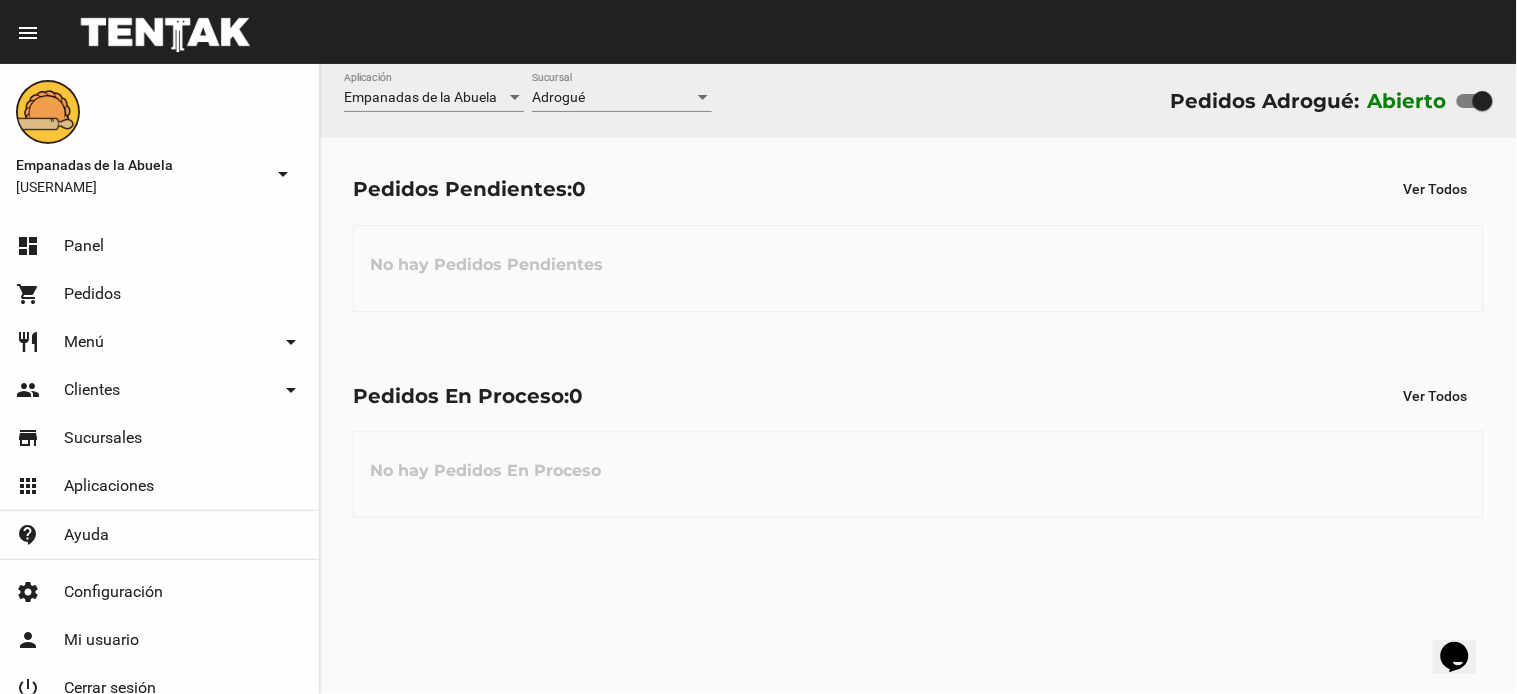 click on "Pedidos En Proceso:  0 Ver Todos No hay Pedidos En Proceso" 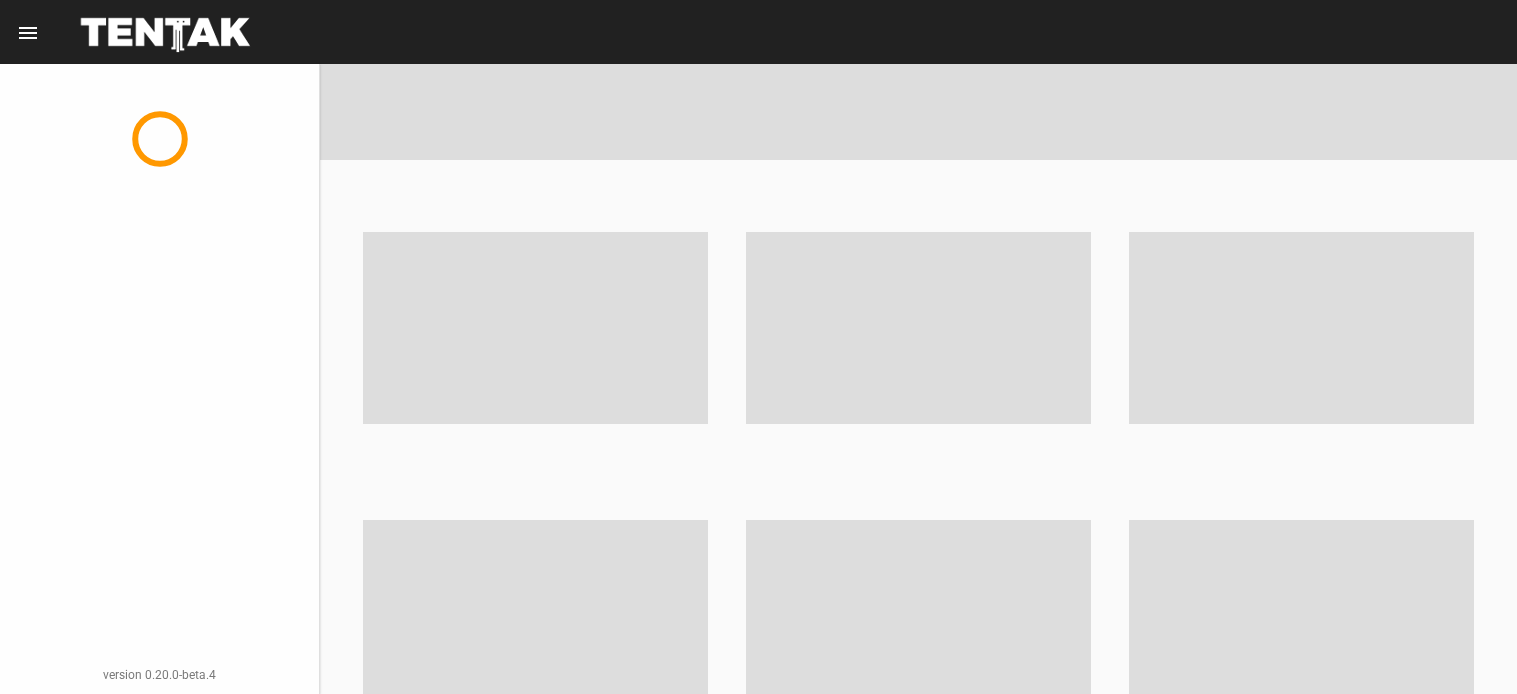 scroll, scrollTop: 0, scrollLeft: 0, axis: both 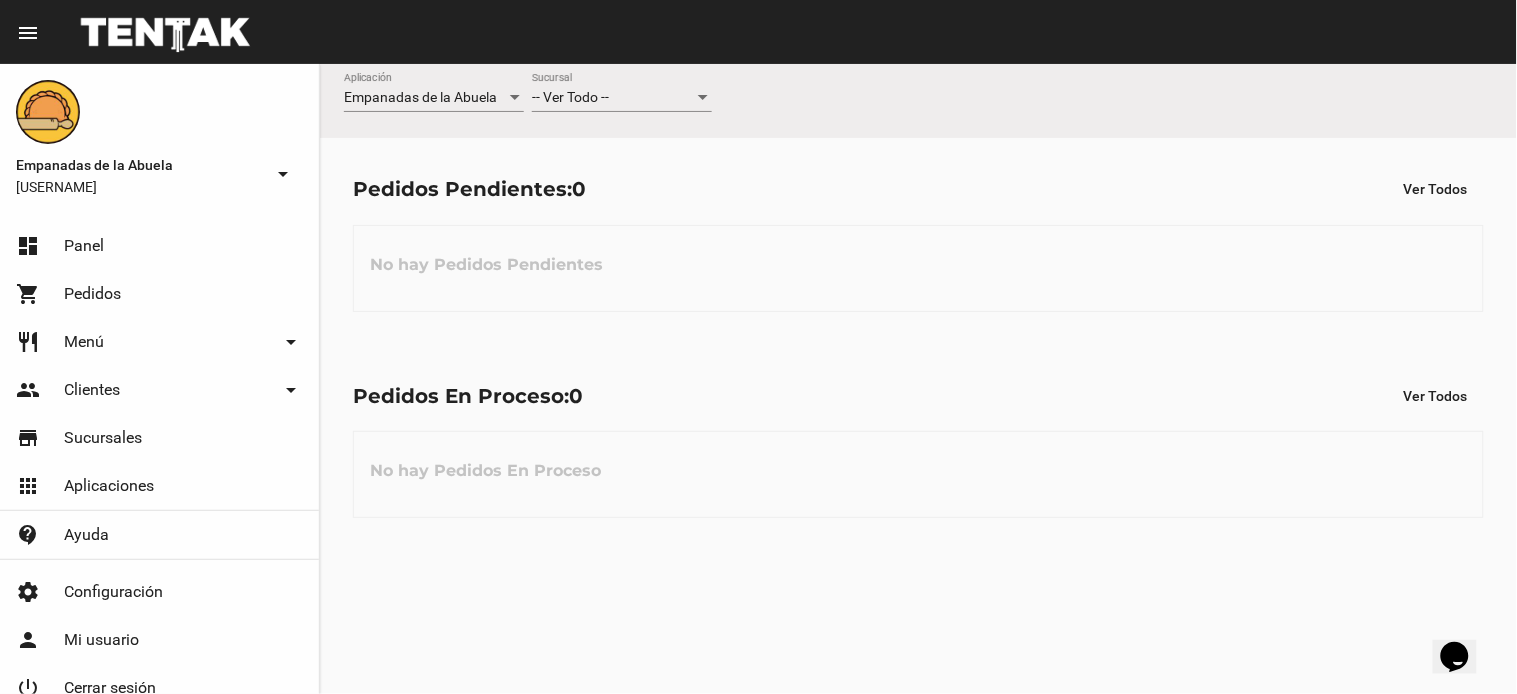 click on "Pedidos Pendientes:  0 Ver Todos No hay Pedidos Pendientes" 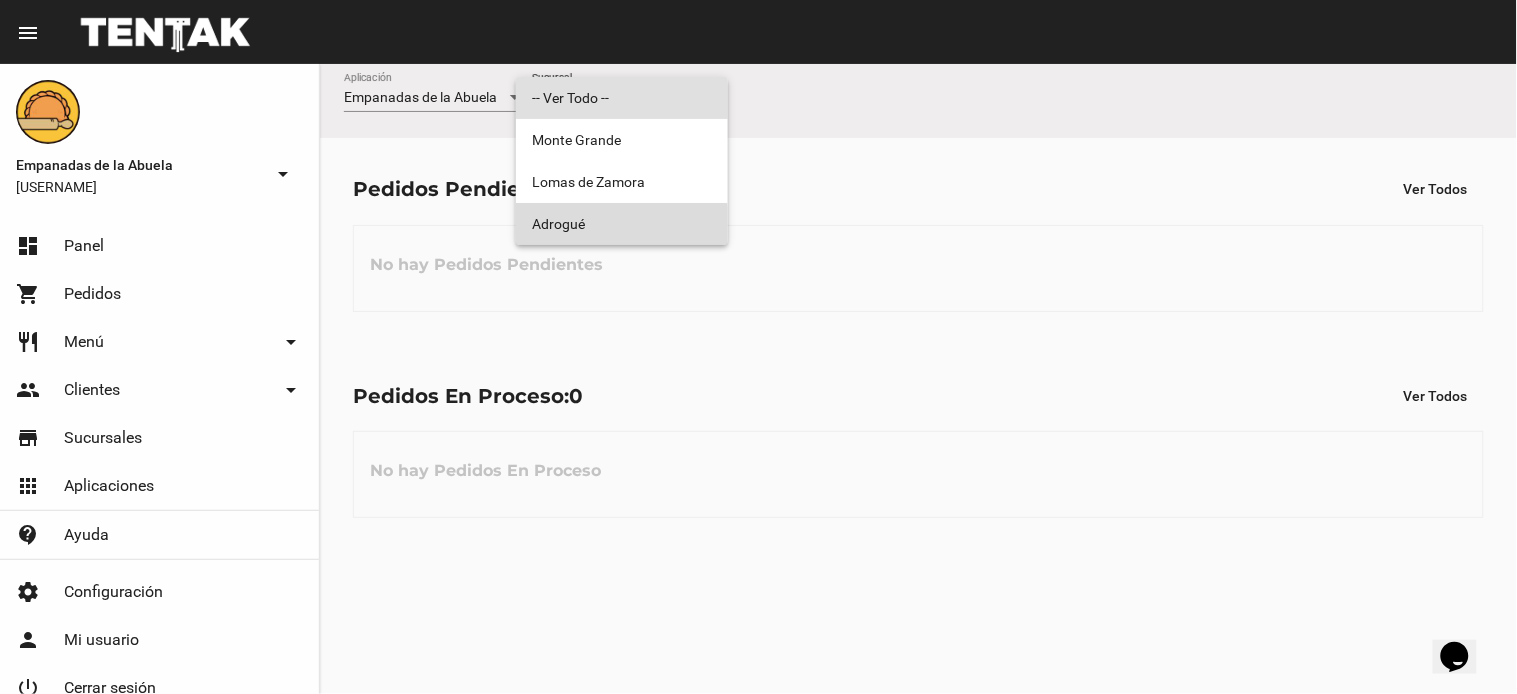 click on "Adrogué" at bounding box center [622, 224] 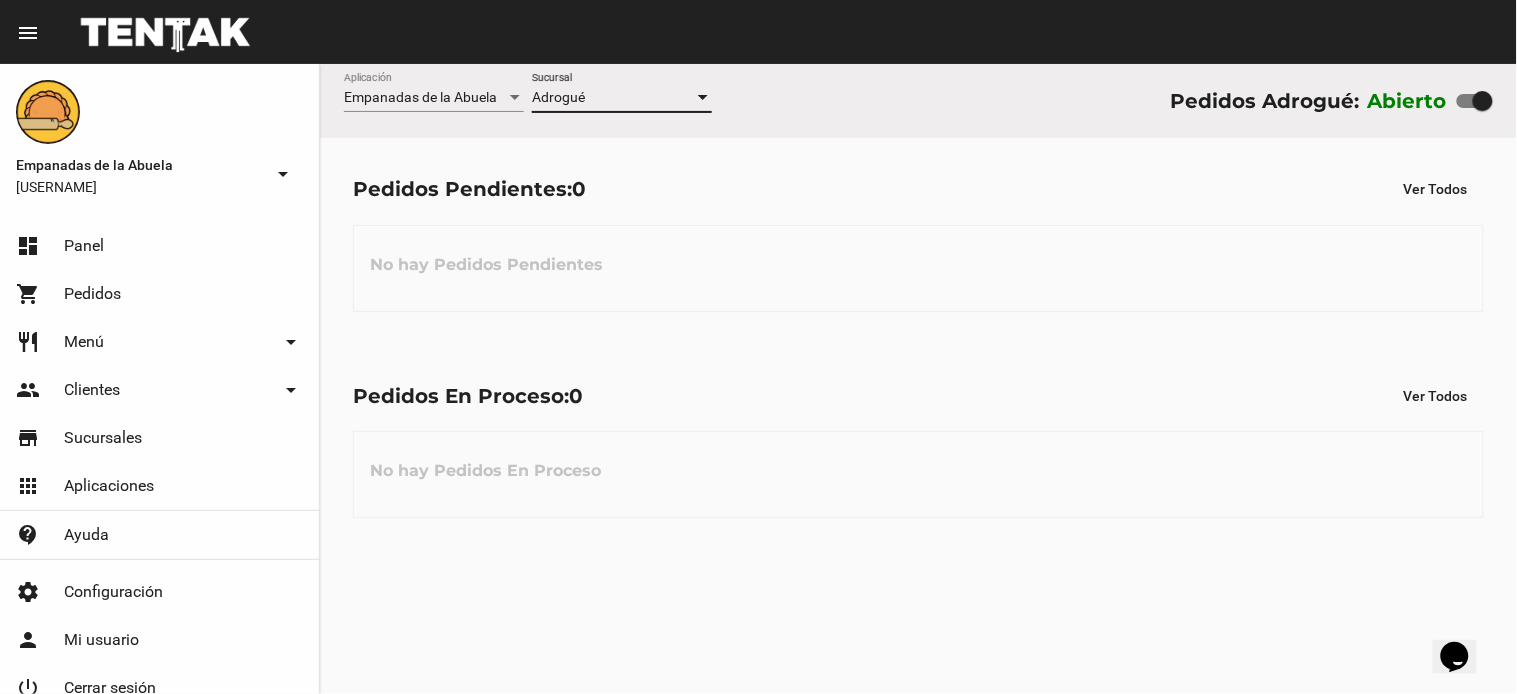 click on "Pedidos En Proceso:  0 Ver Todos" 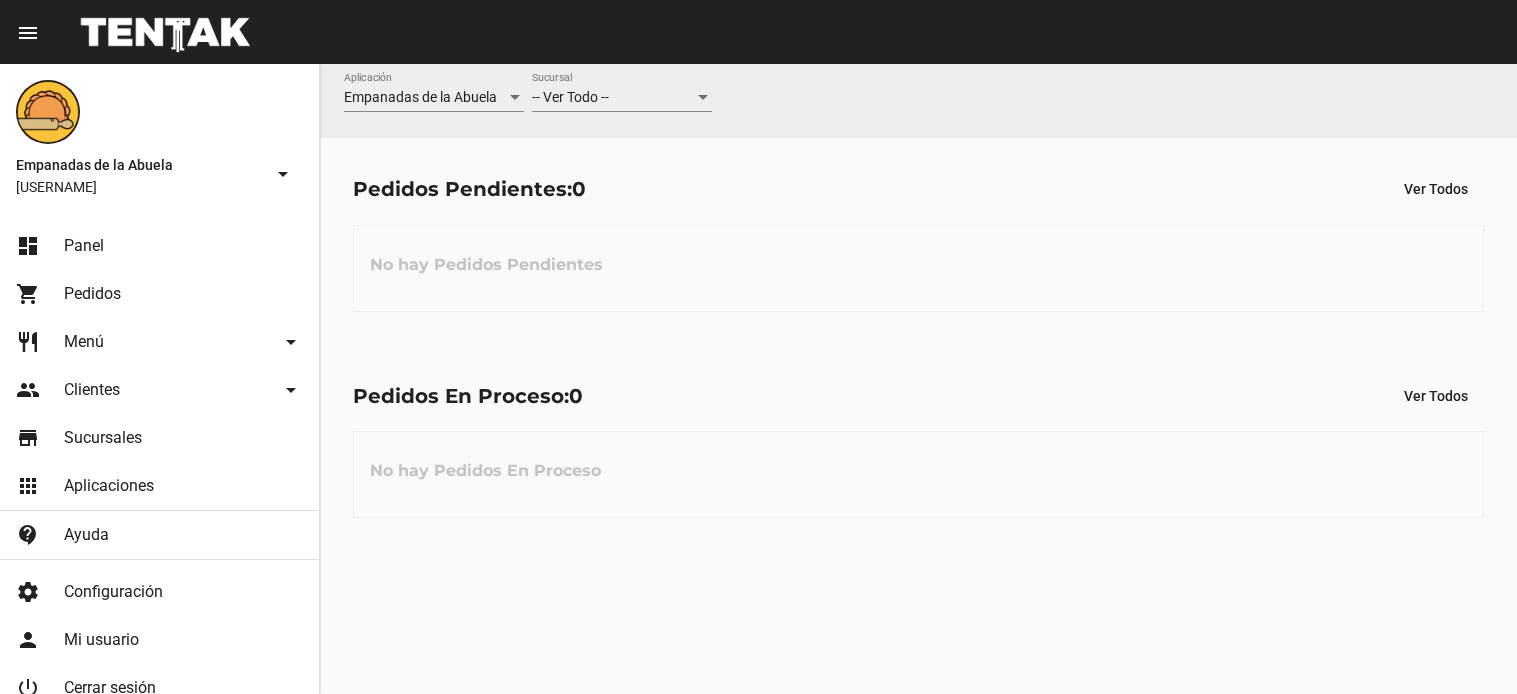 scroll, scrollTop: 0, scrollLeft: 0, axis: both 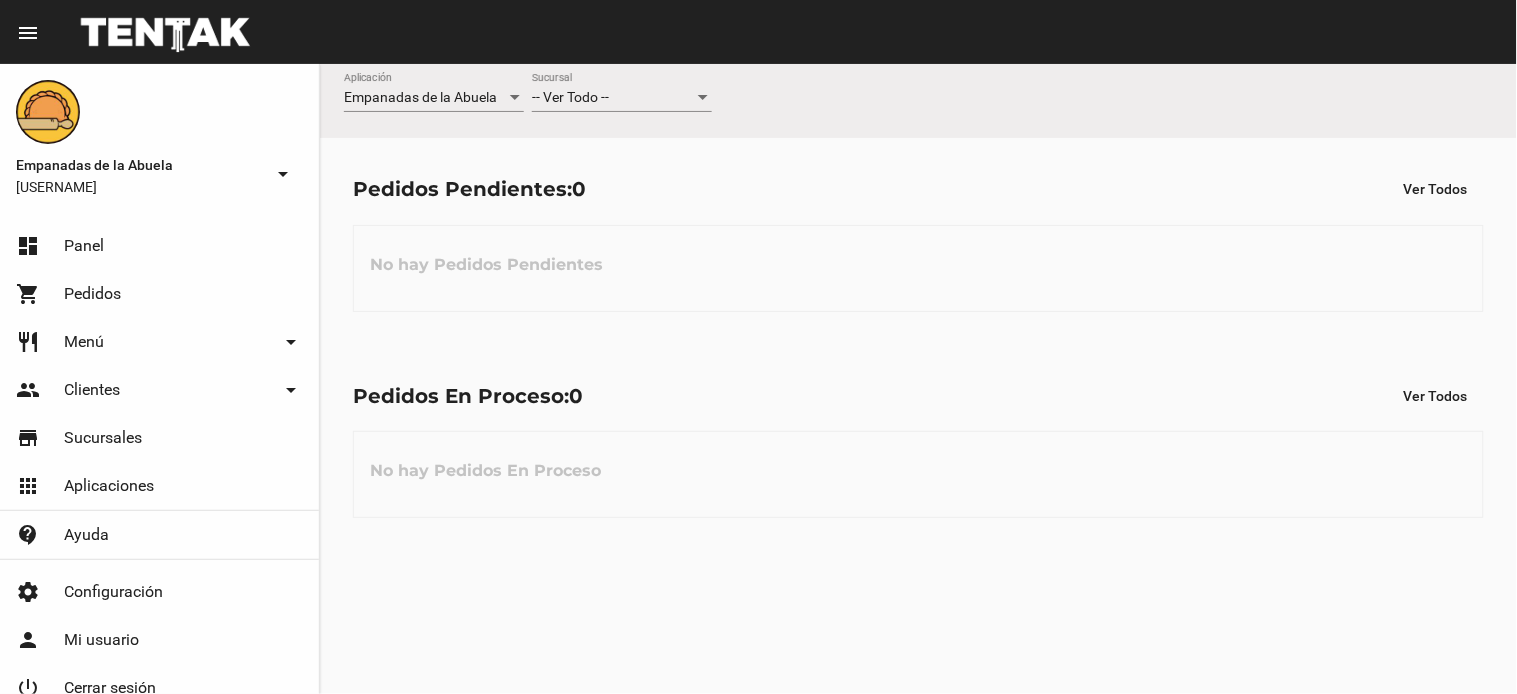 click on "-- Ver Todo --" at bounding box center (613, 98) 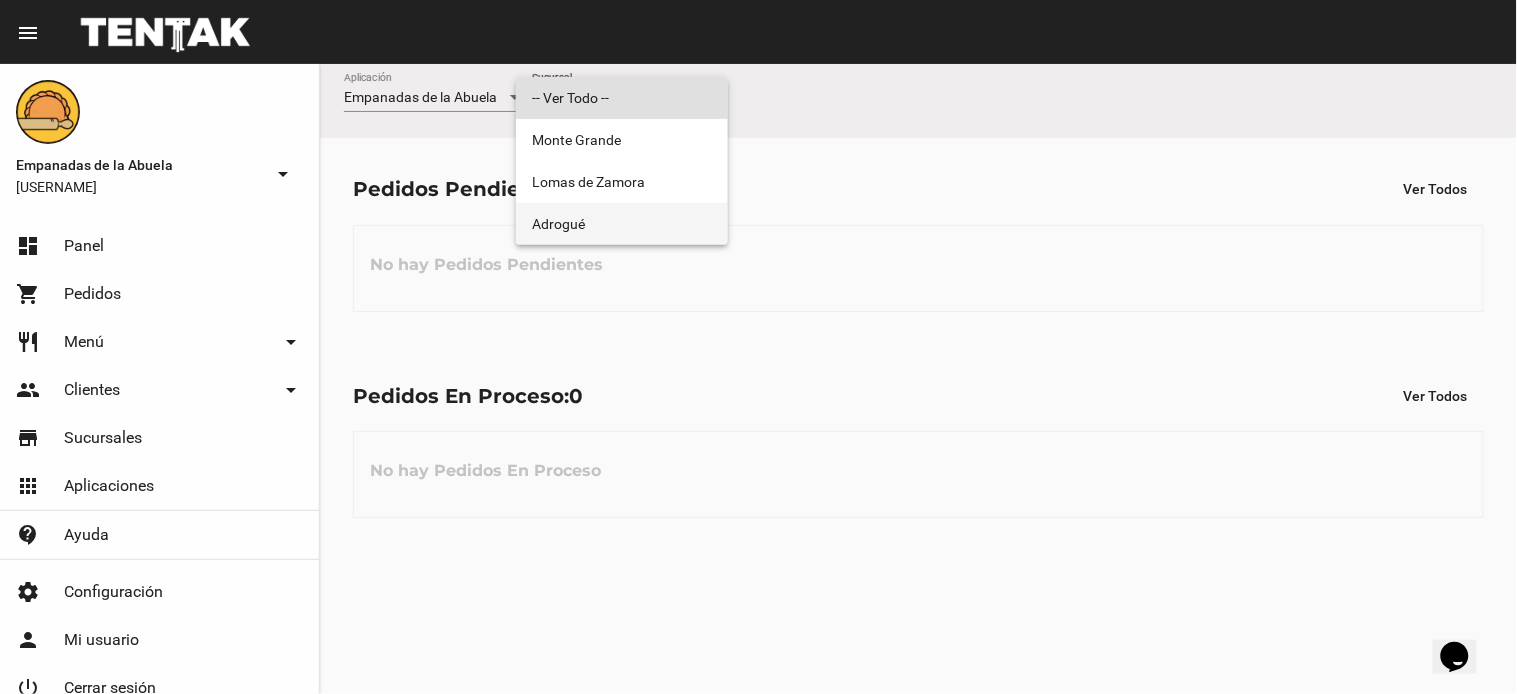 scroll, scrollTop: 0, scrollLeft: 0, axis: both 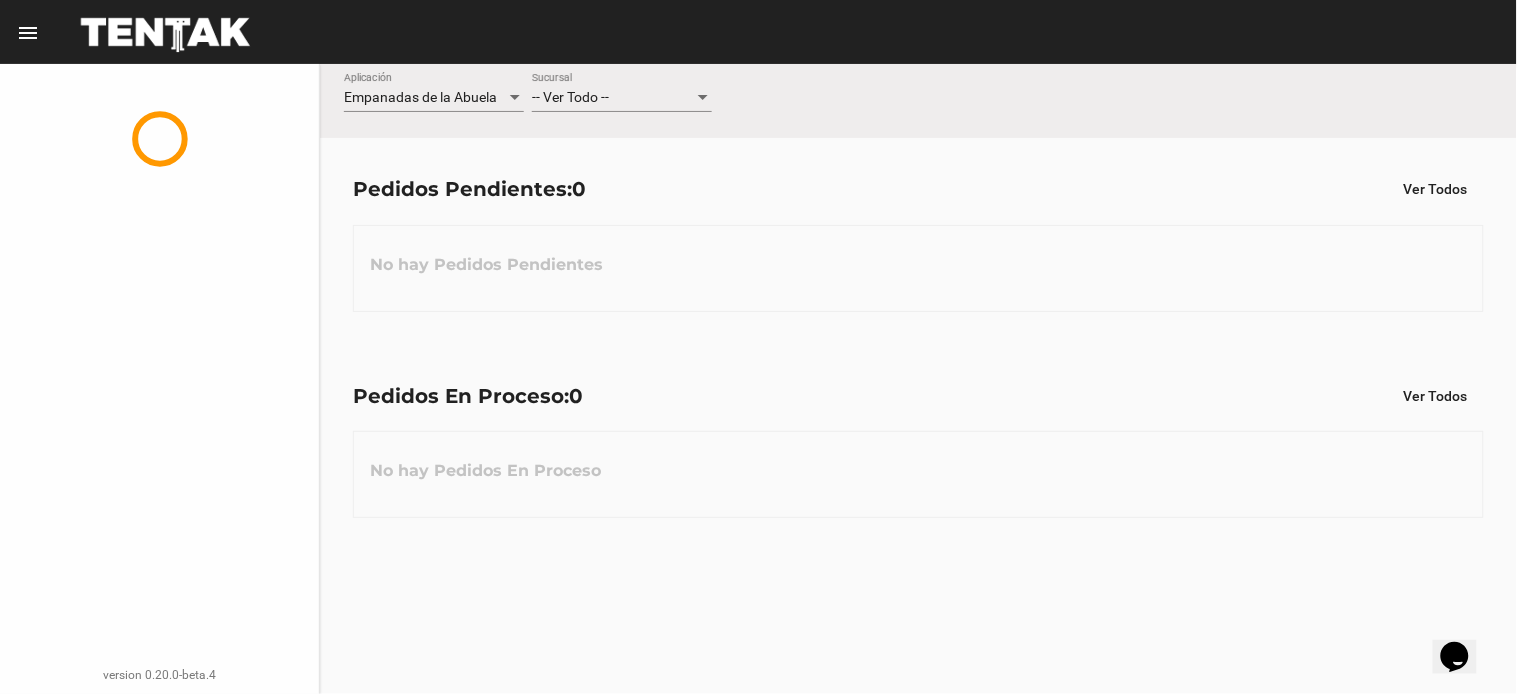 click on "-- Ver Todo --" at bounding box center (613, 98) 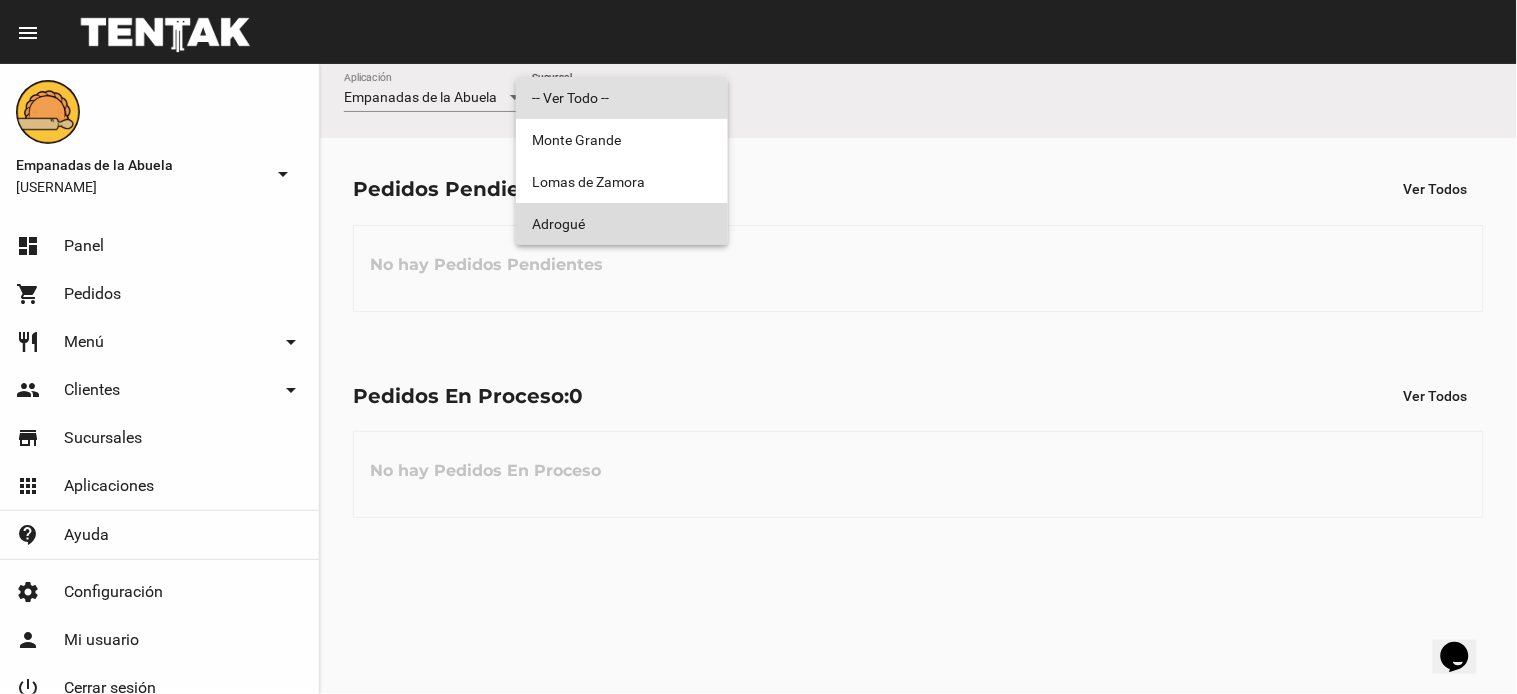 click on "Adrogué" at bounding box center [622, 224] 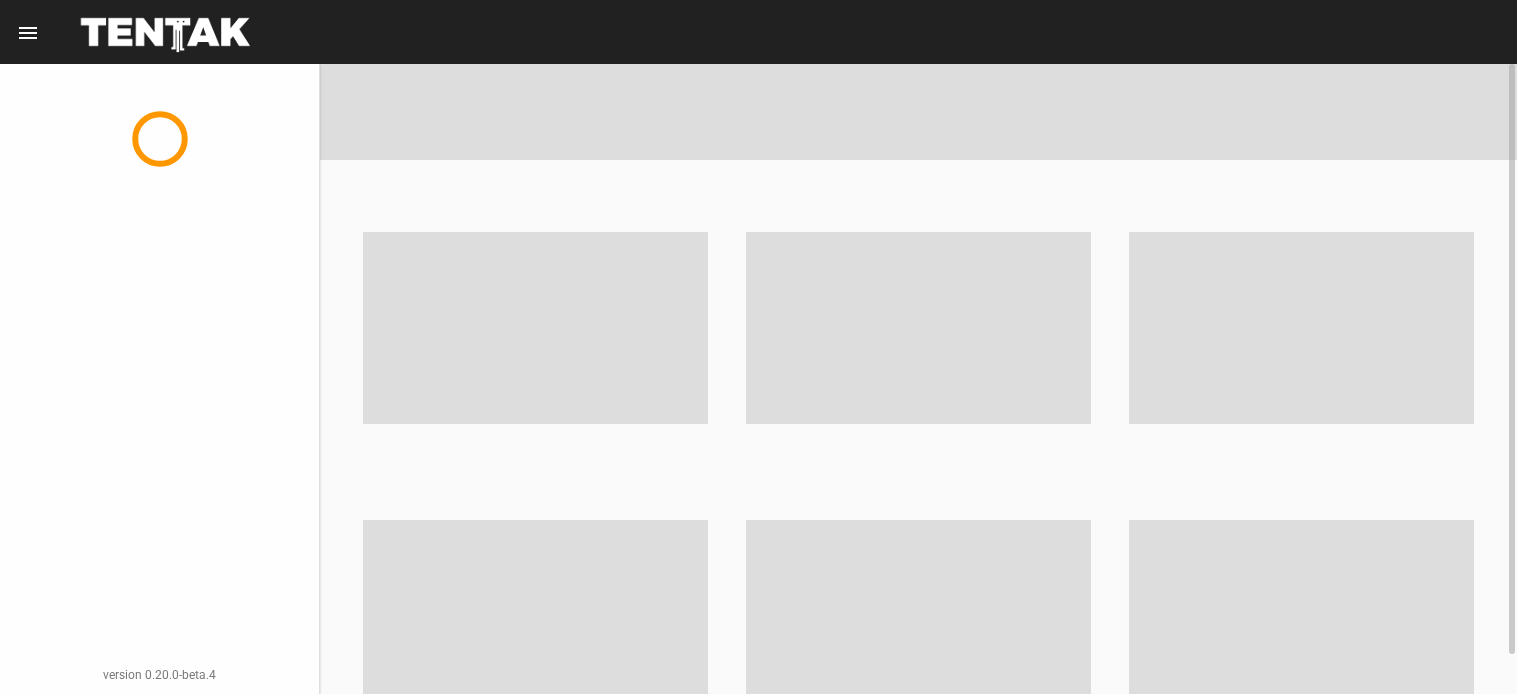 scroll, scrollTop: 0, scrollLeft: 0, axis: both 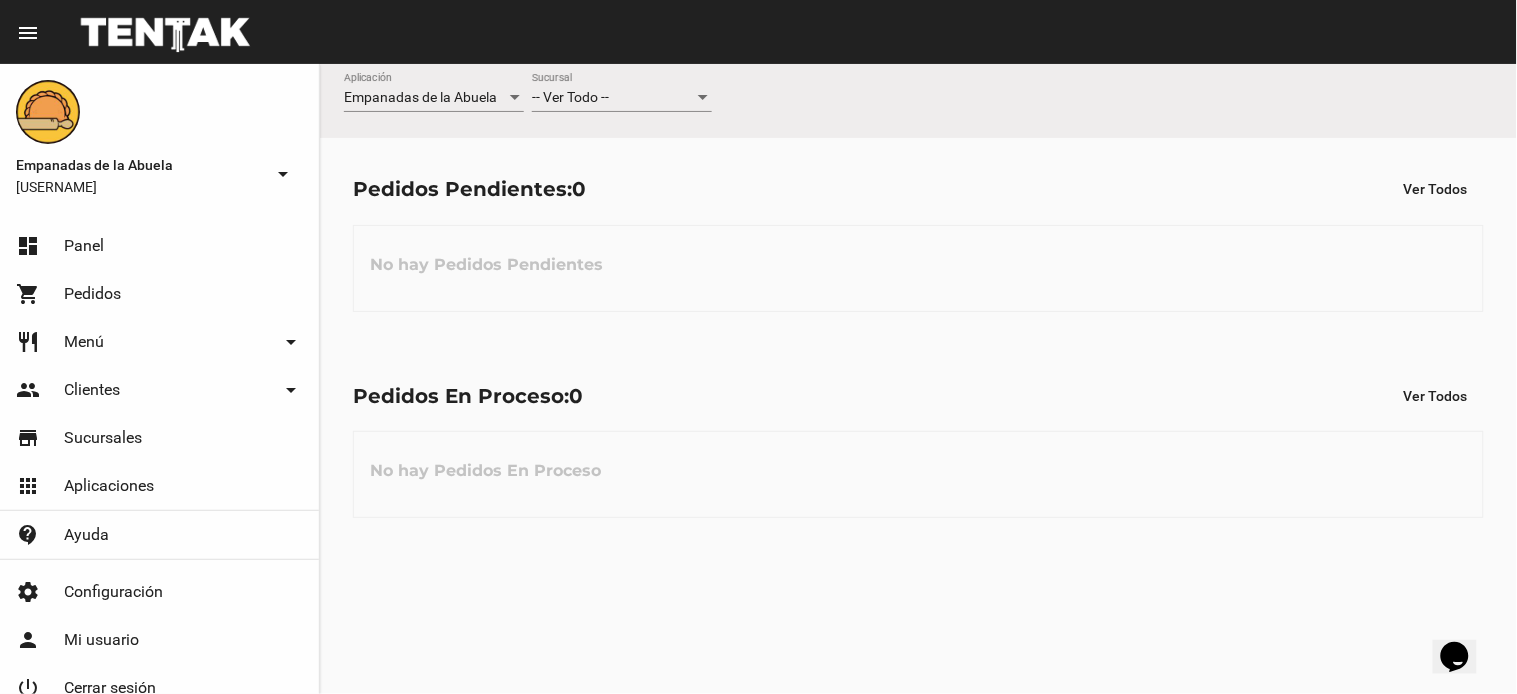 click on "-- Ver Todo --" at bounding box center (570, 97) 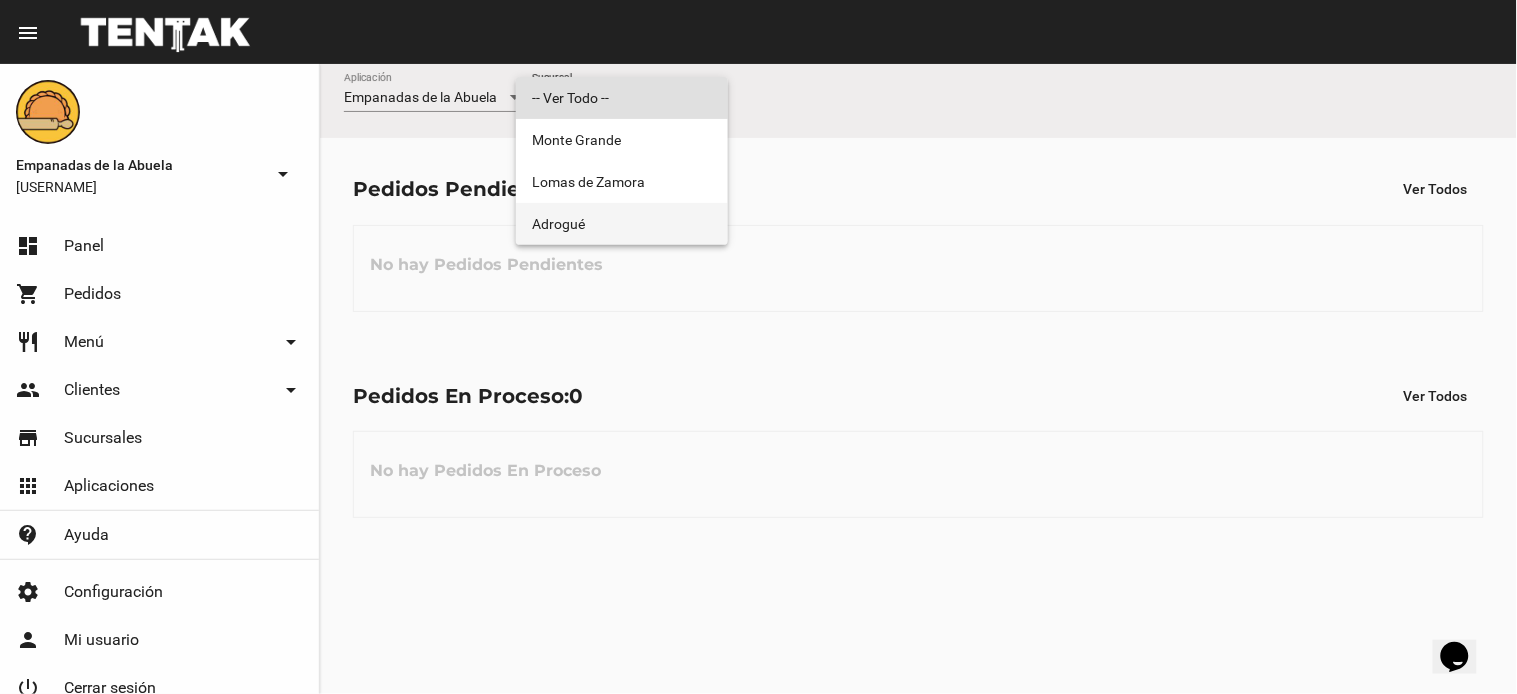 click on "Adrogué" at bounding box center (622, 224) 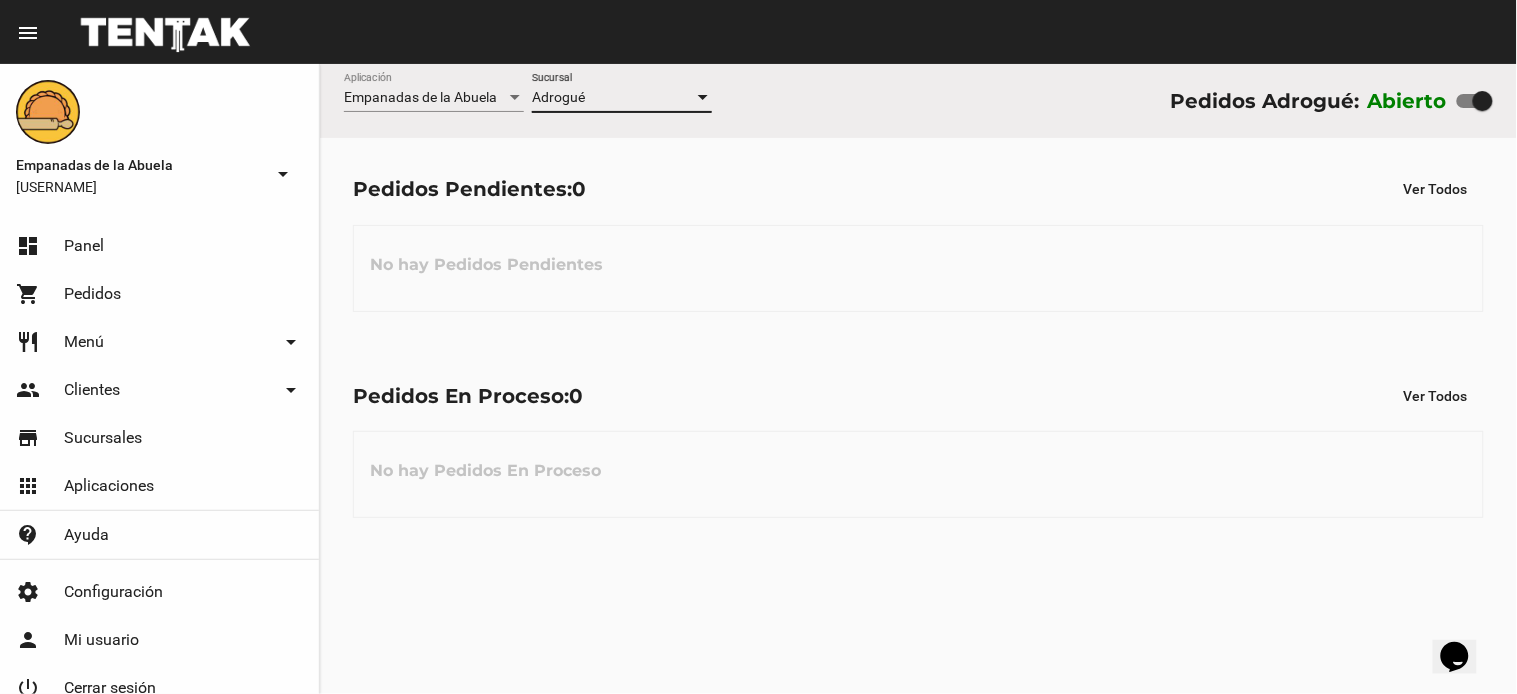 click on "No hay Pedidos Pendientes" 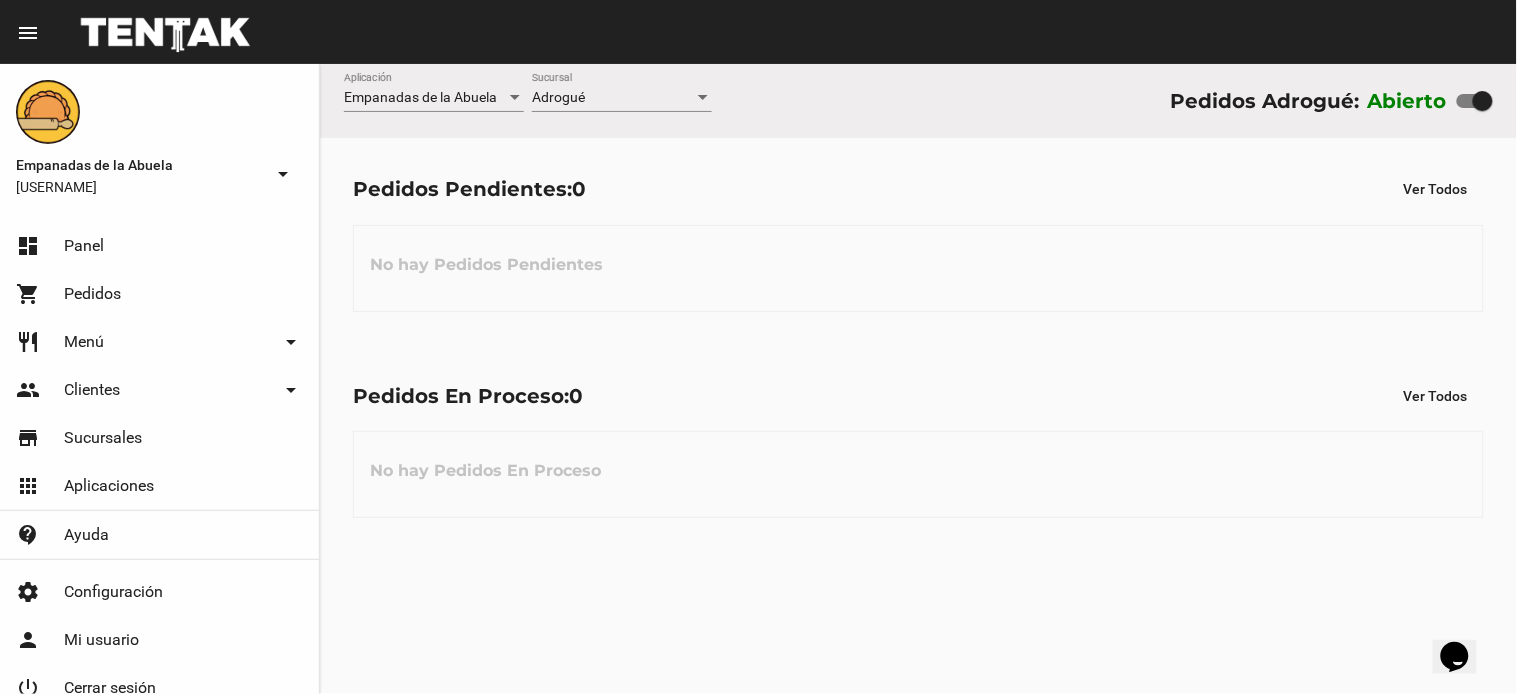 click on "Pedidos En Proceso:  0 Ver Todos No hay Pedidos En Proceso" 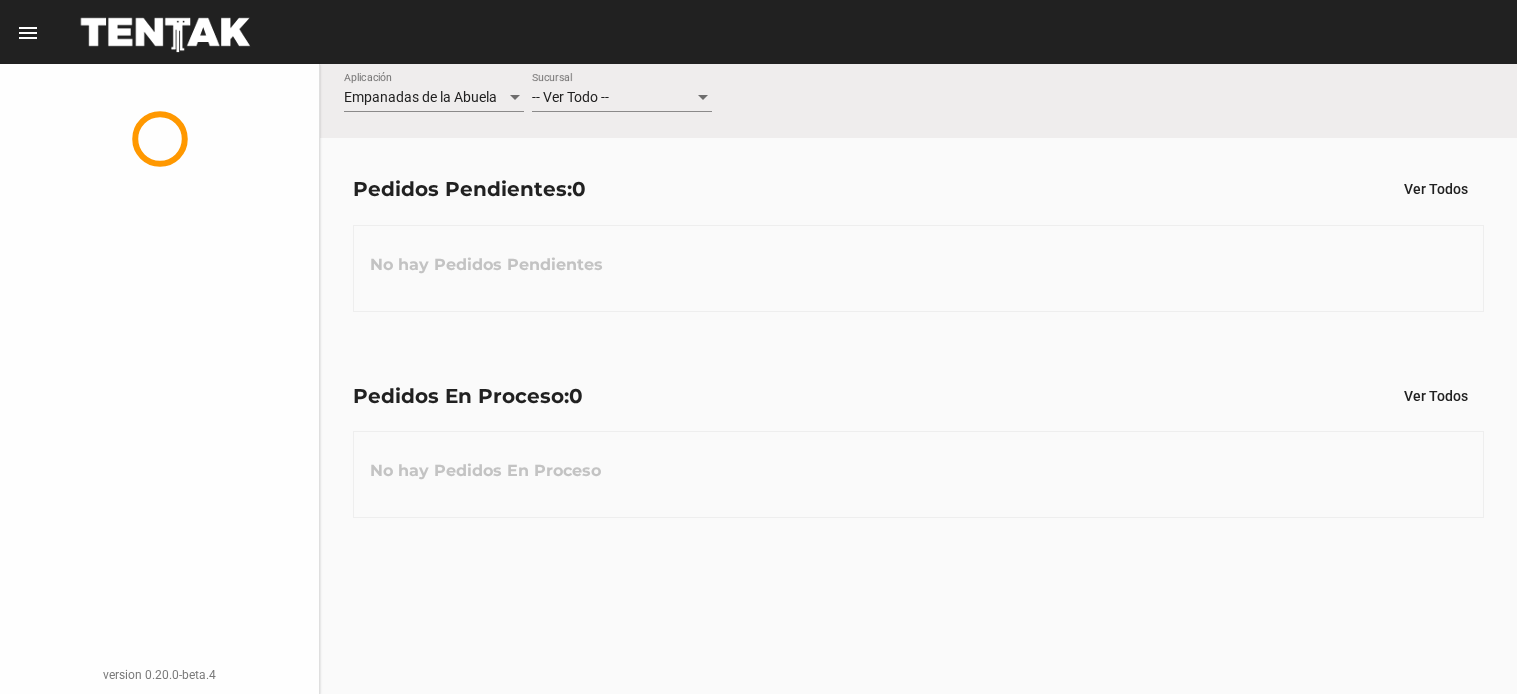 scroll, scrollTop: 0, scrollLeft: 0, axis: both 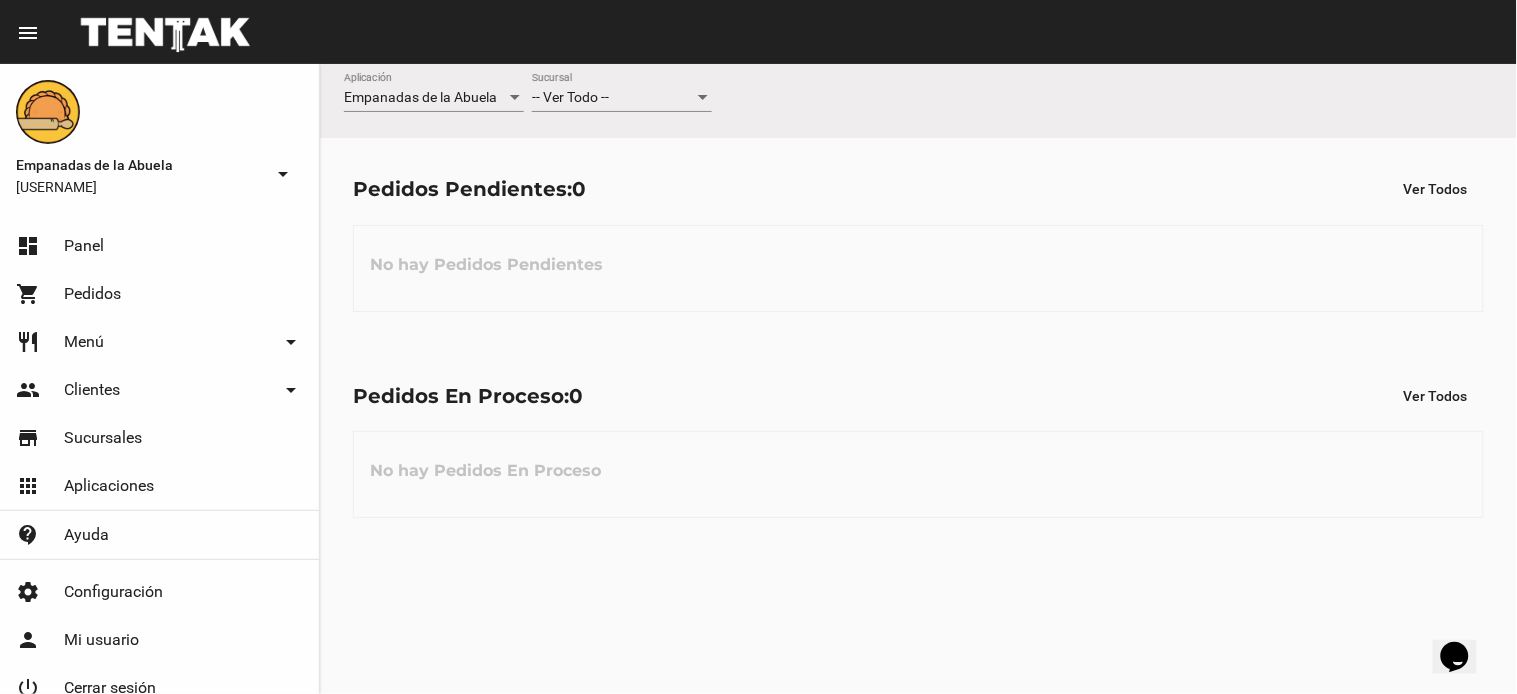 click on "-- Ver Todo -- Sucursal" 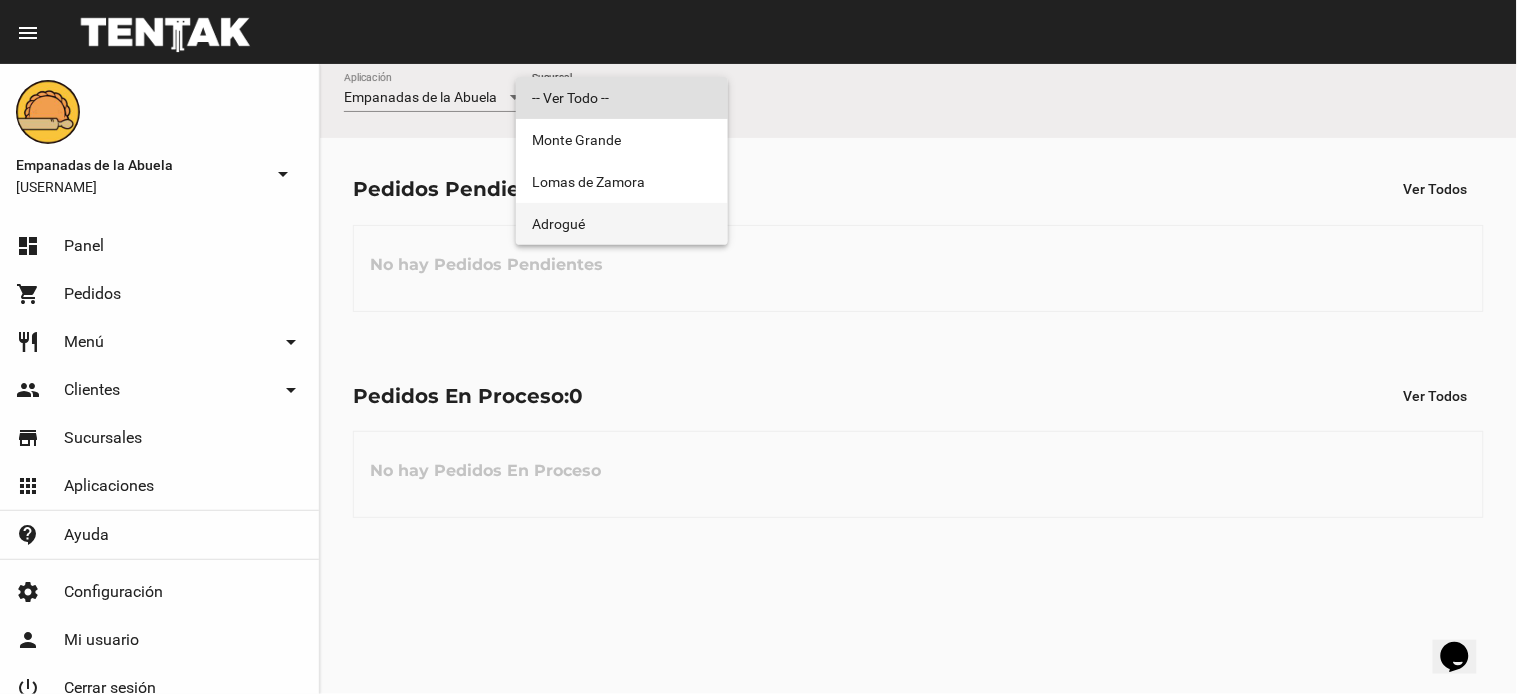 click on "Adrogué" at bounding box center [622, 224] 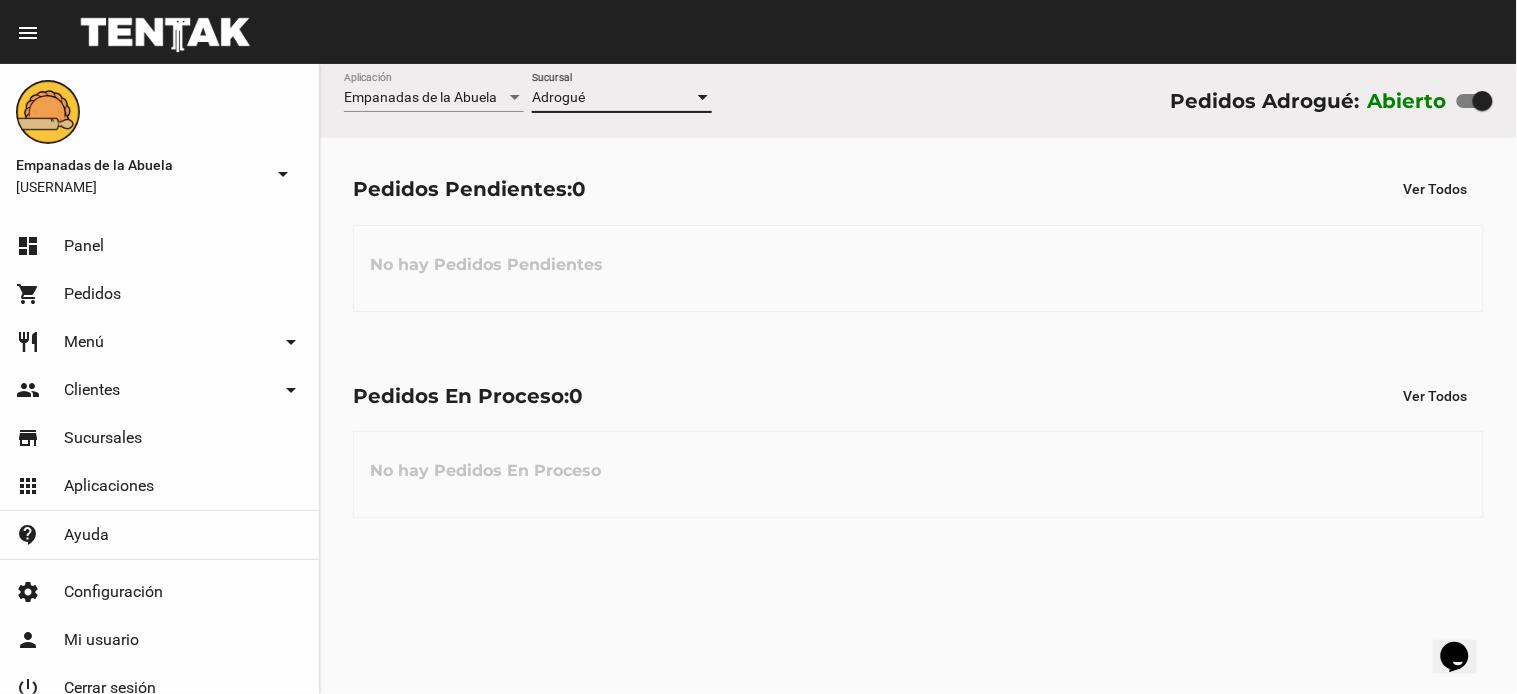 click at bounding box center (1483, 101) 